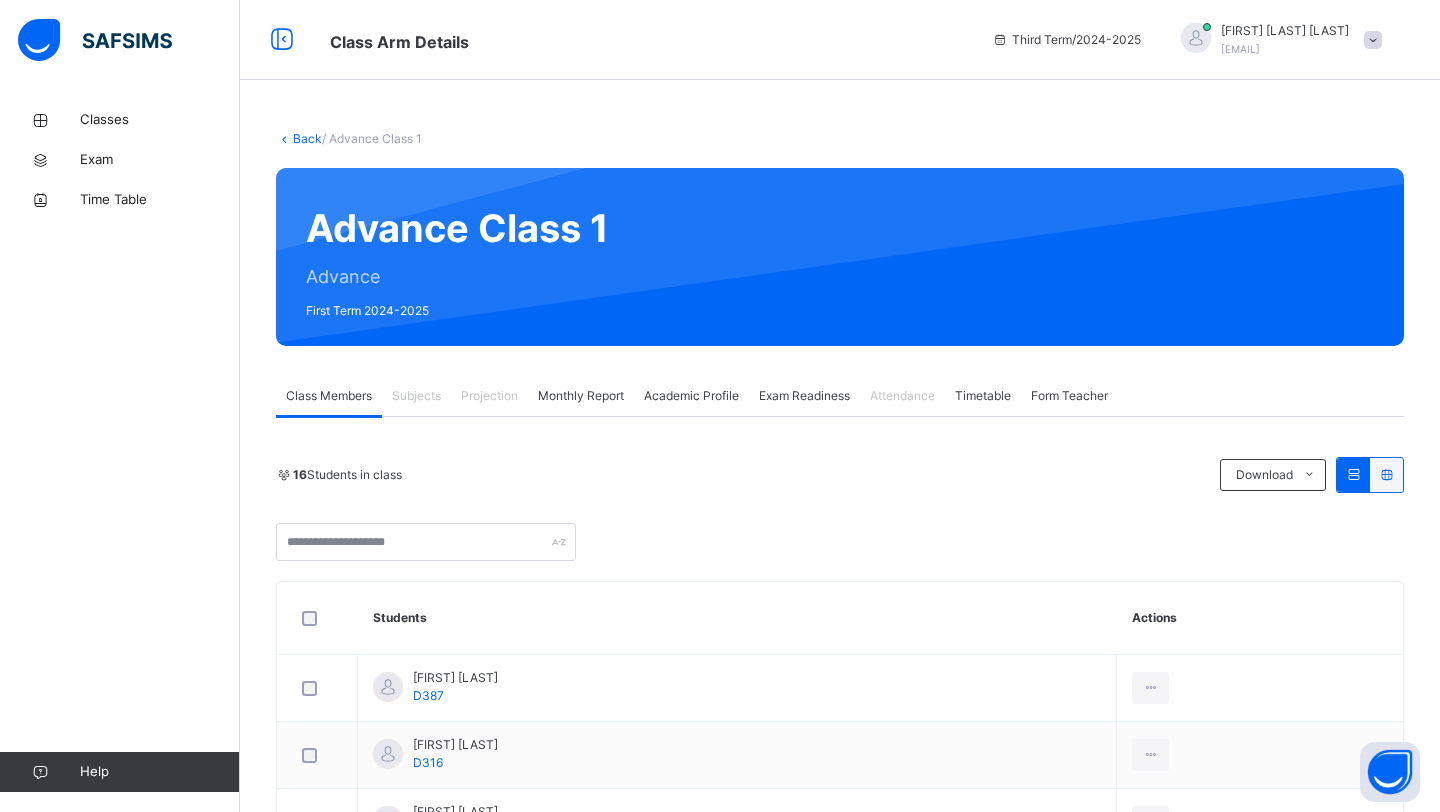 scroll, scrollTop: 0, scrollLeft: 0, axis: both 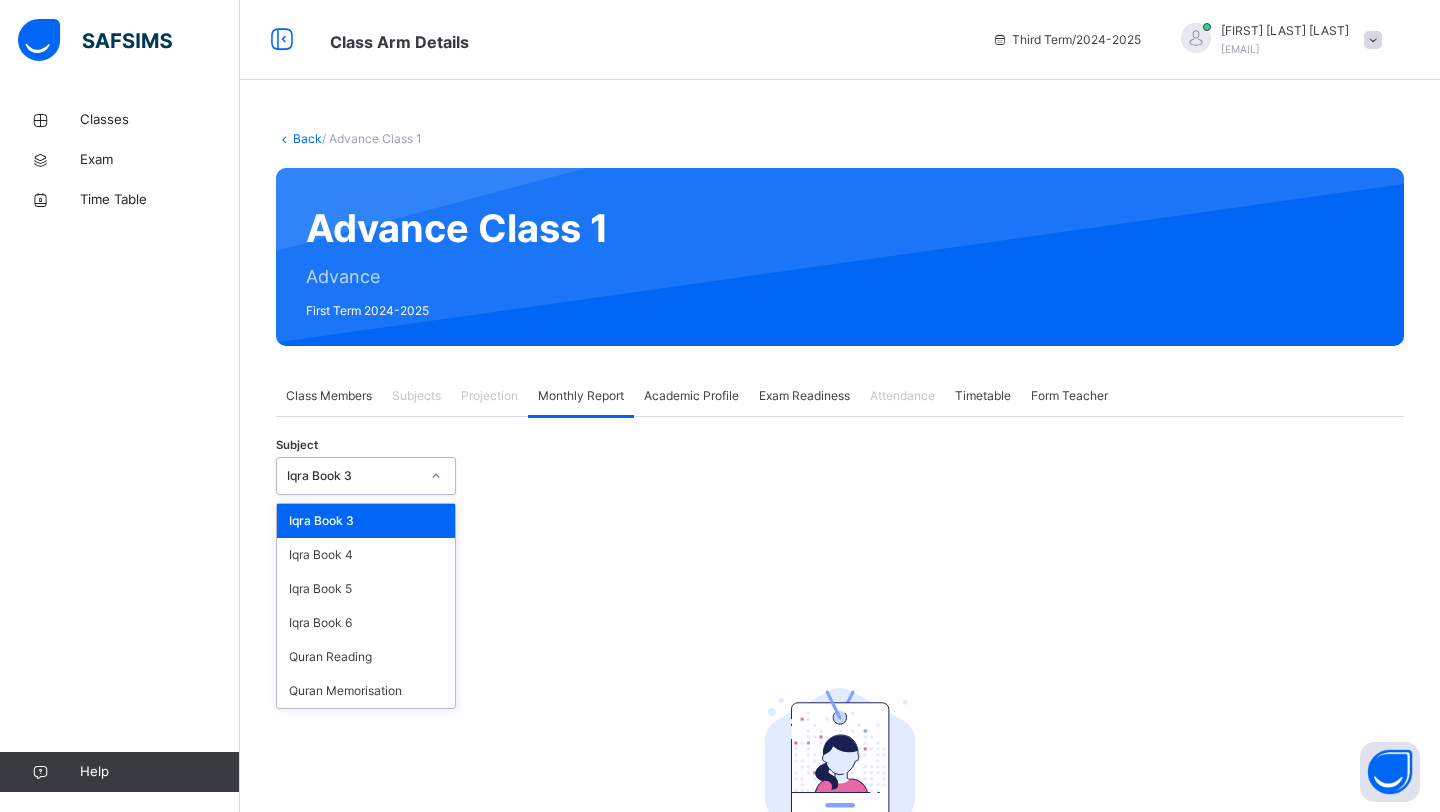 click at bounding box center (436, 476) 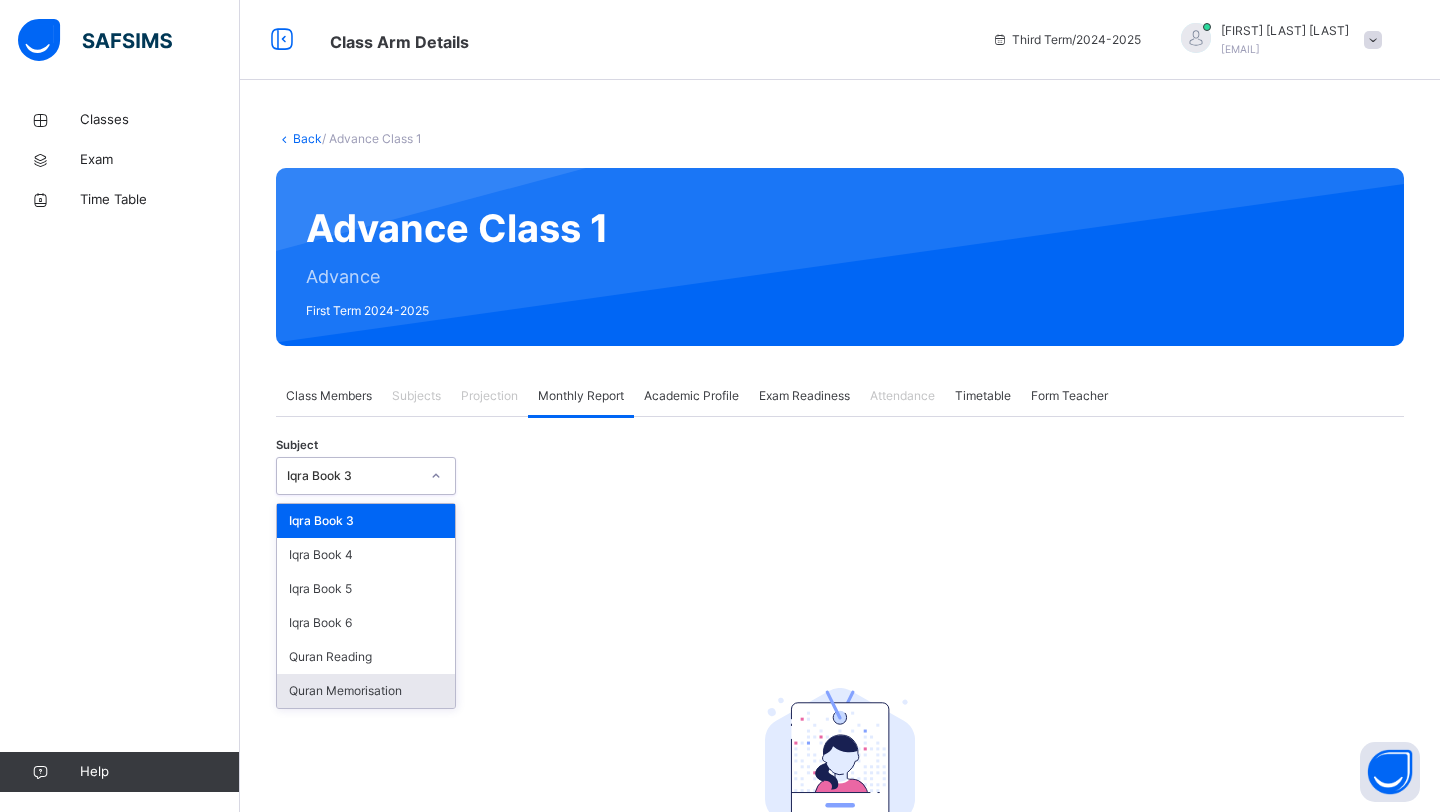 click on "Quran Memorisation" at bounding box center [366, 691] 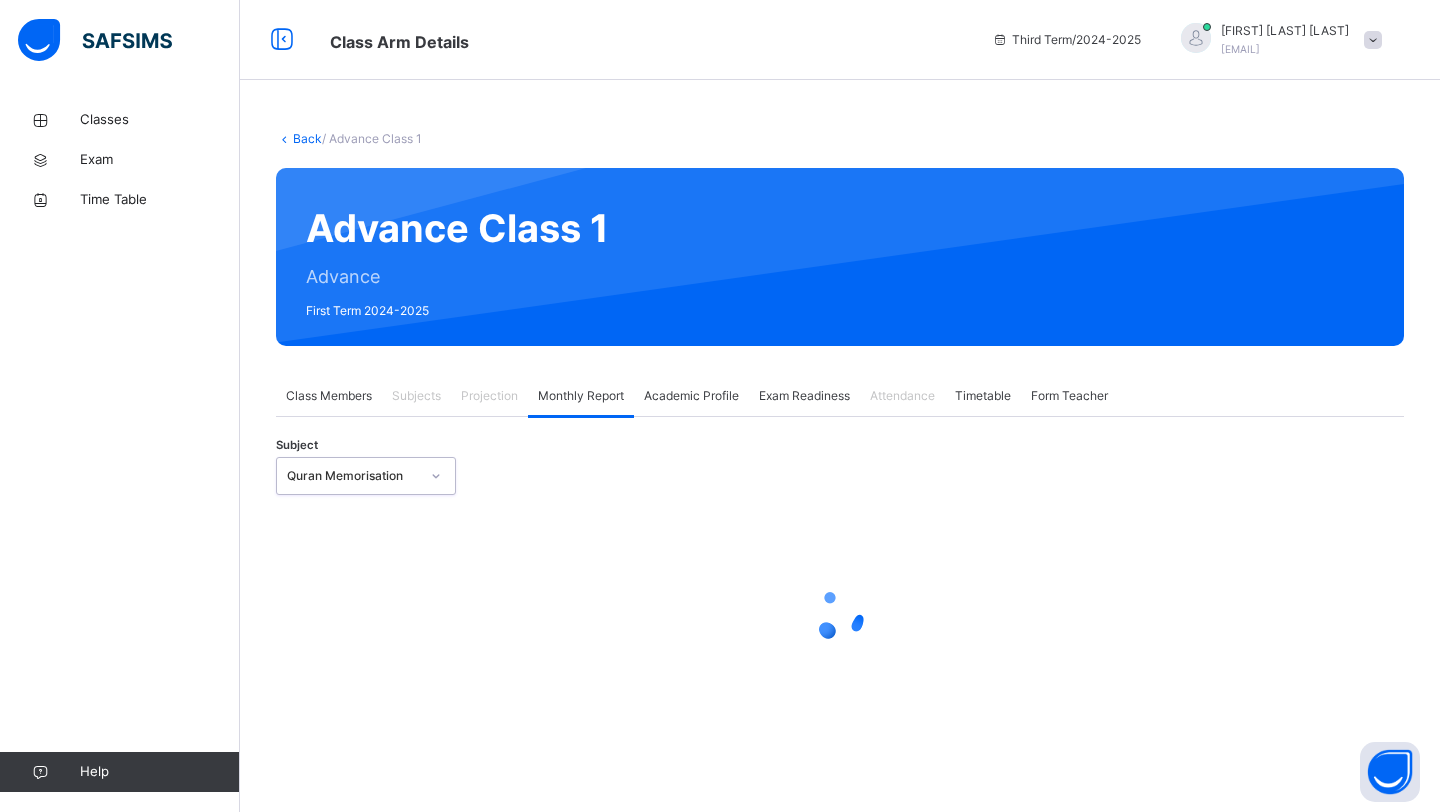 select on "****" 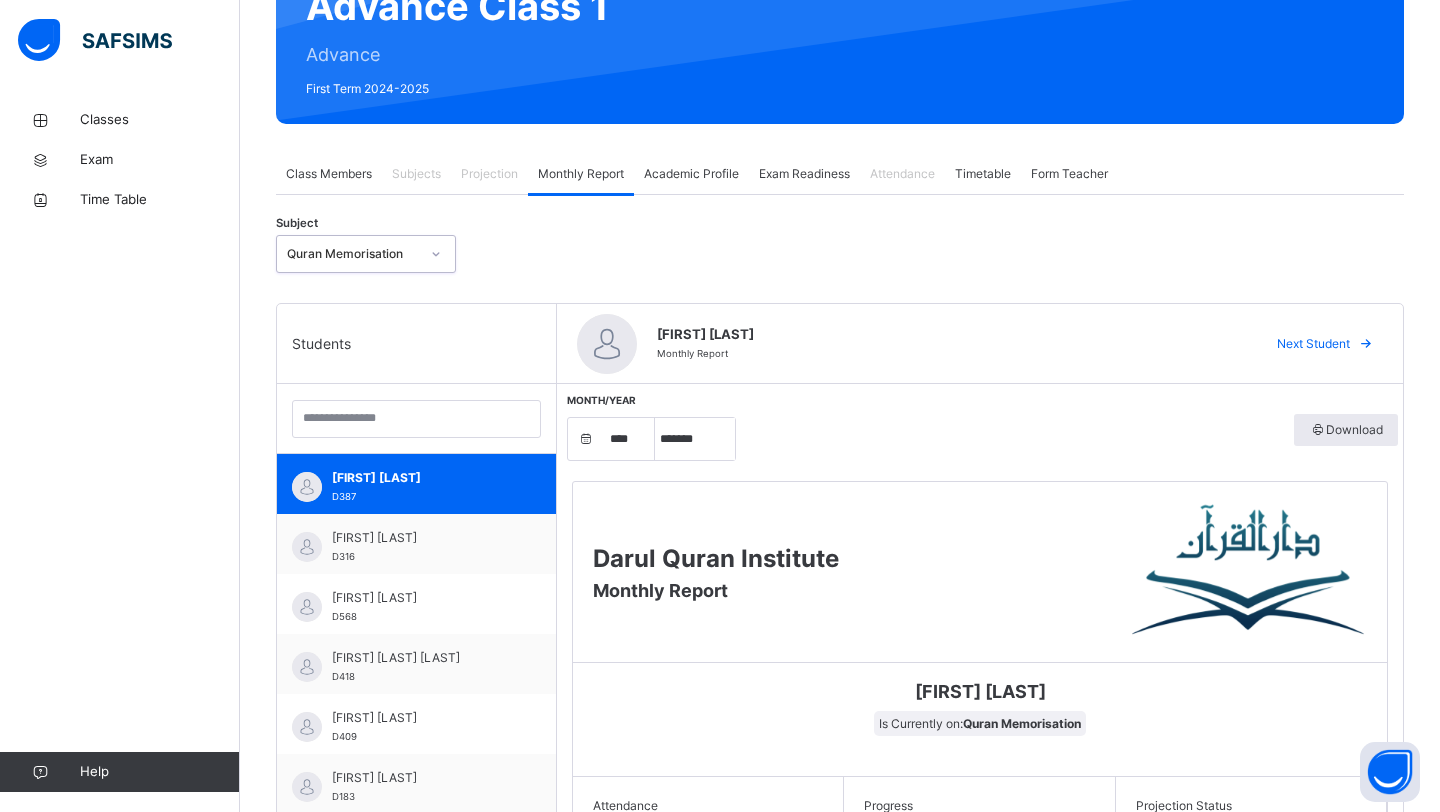 scroll, scrollTop: 246, scrollLeft: 0, axis: vertical 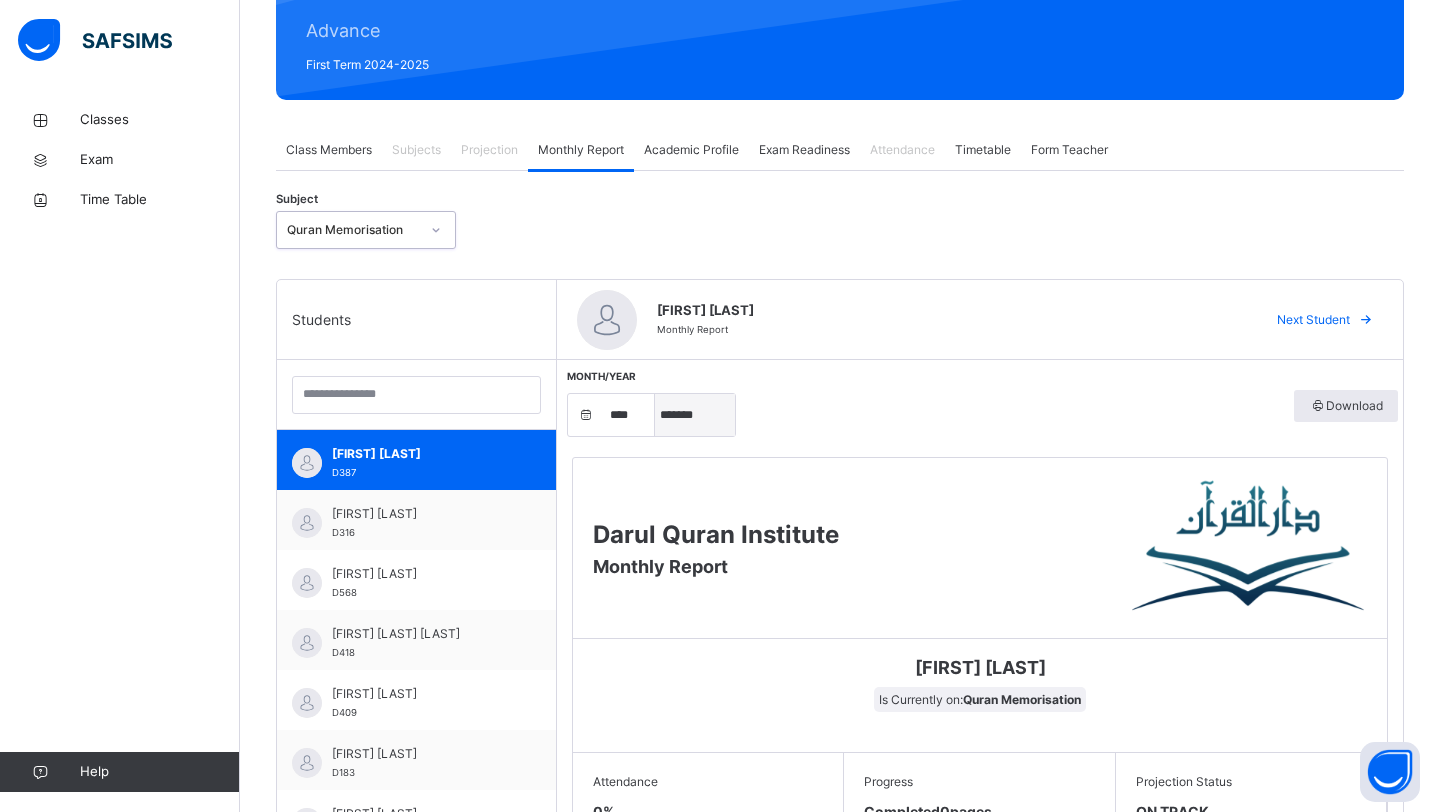 click on "***** ******* ******** ***** ***** *** **** **** ****** ********* ******* ******** ********" at bounding box center (695, 415) 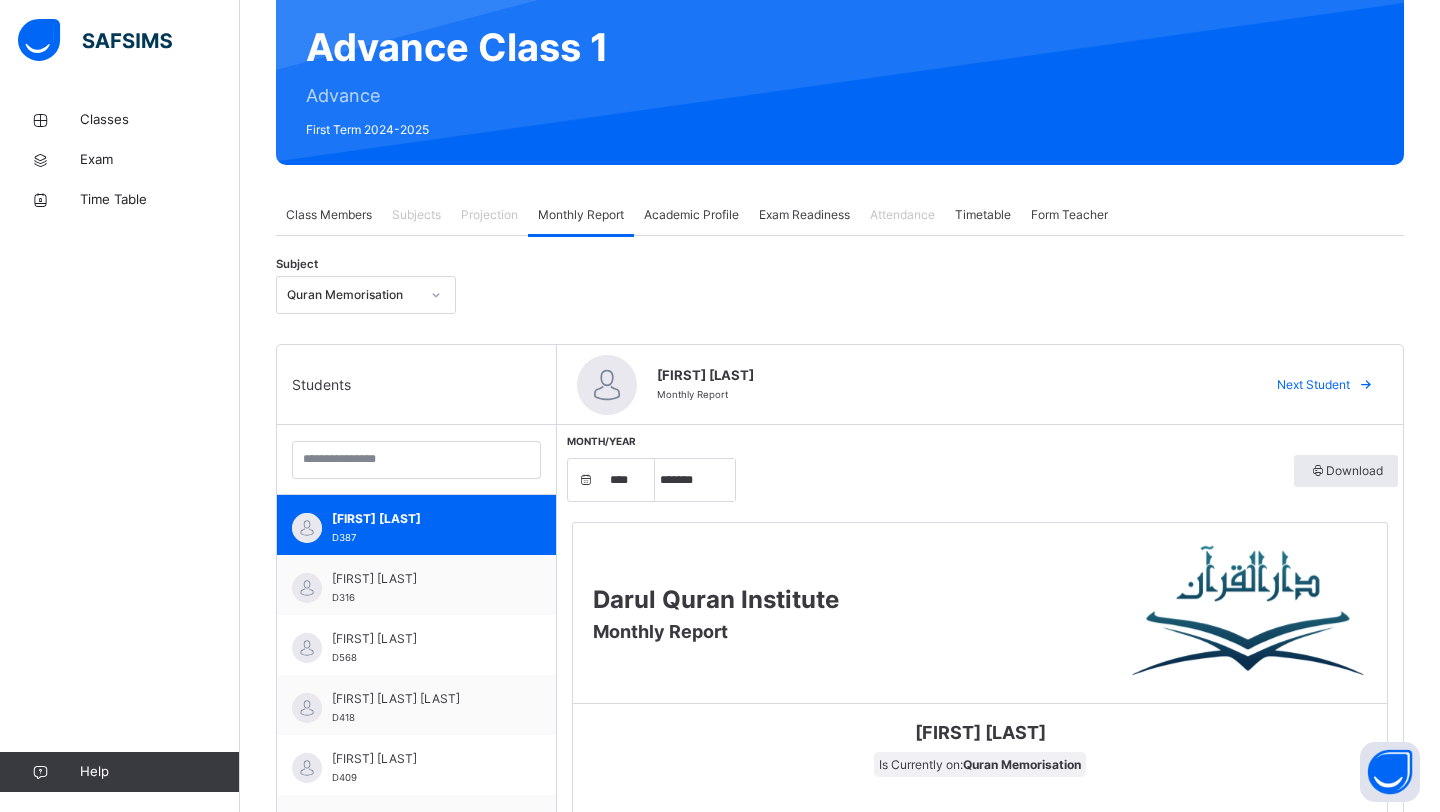 scroll, scrollTop: 182, scrollLeft: 0, axis: vertical 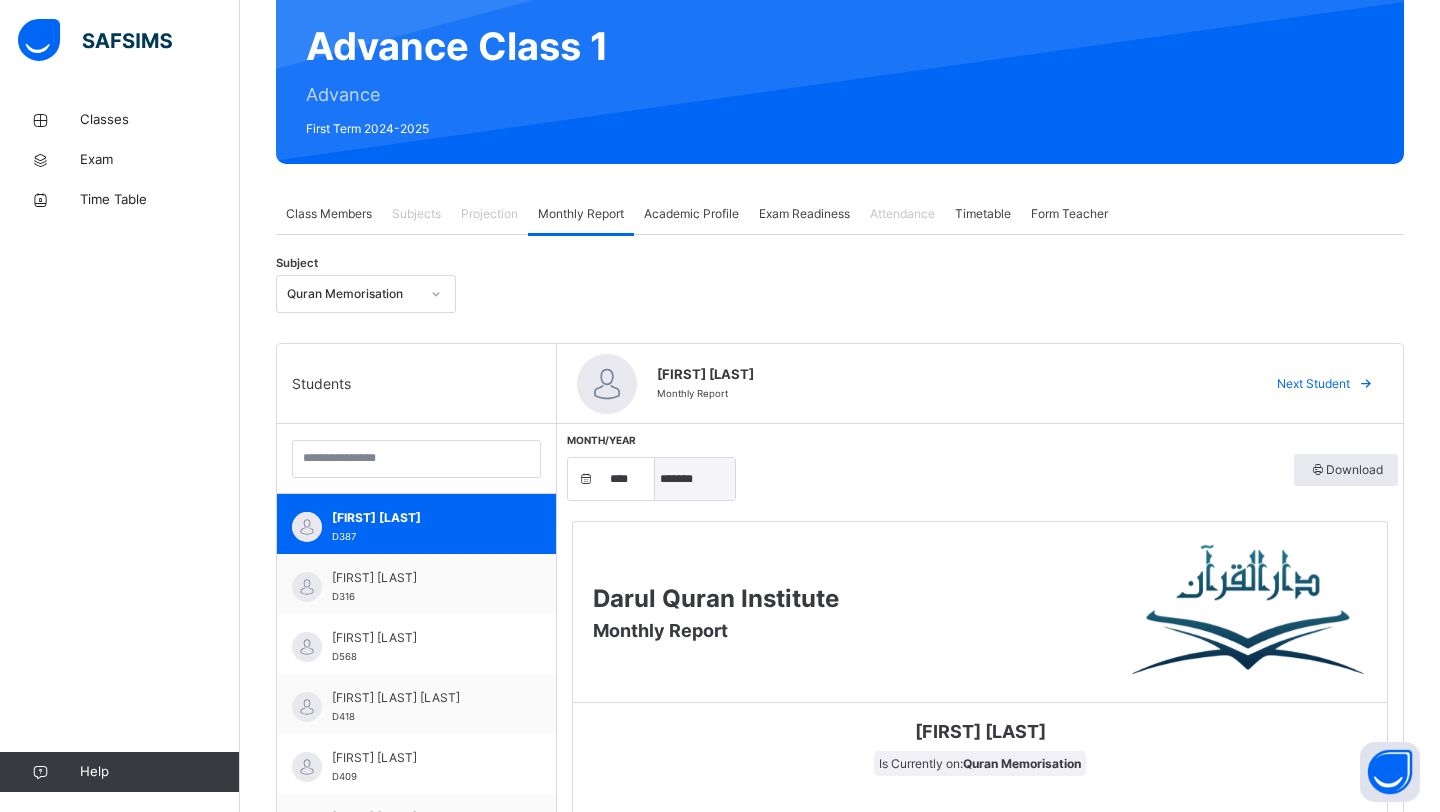 click on "***** ******* ******** ***** ***** *** **** **** ****** ********* ******* ******** ********" at bounding box center [695, 479] 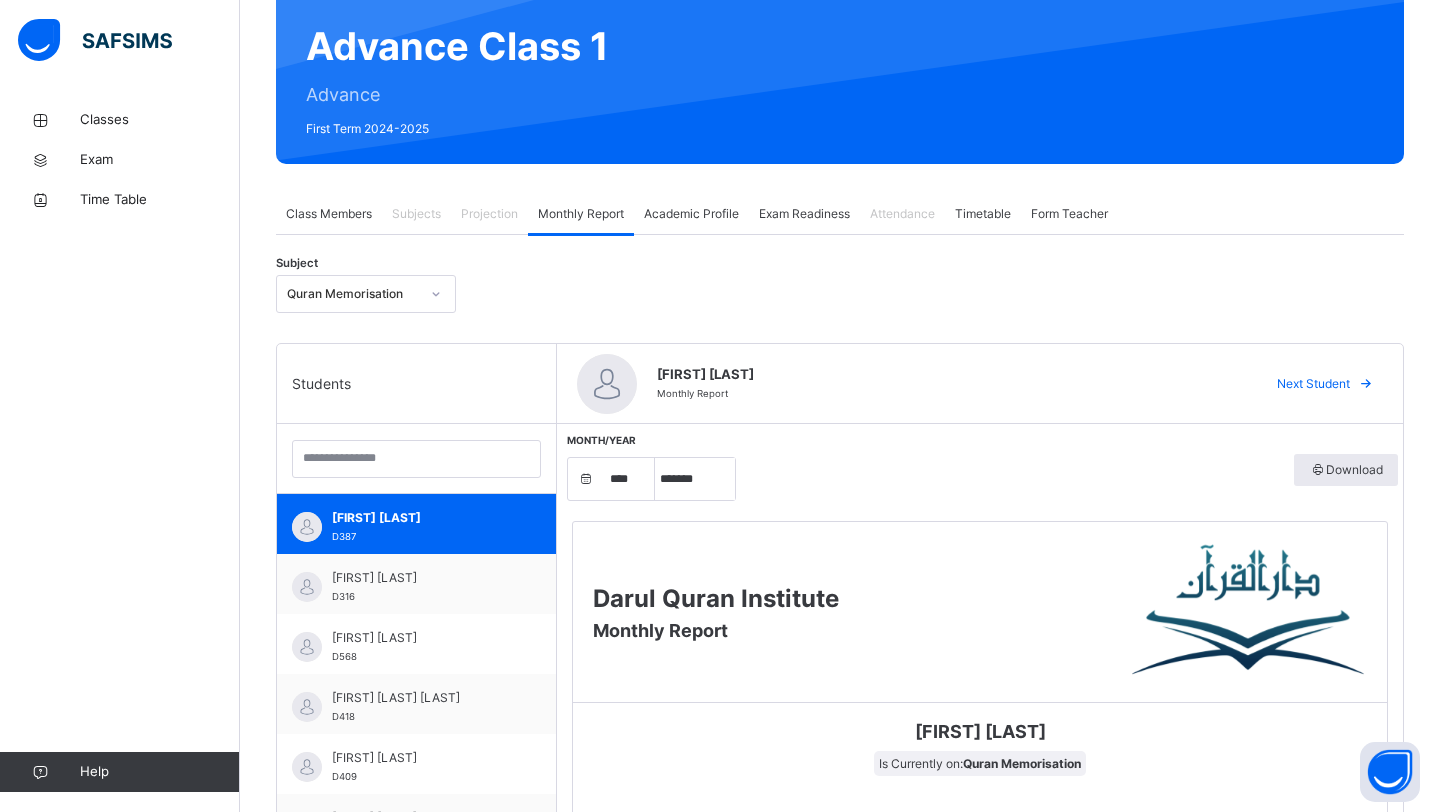 click on "Class Members" at bounding box center (329, 214) 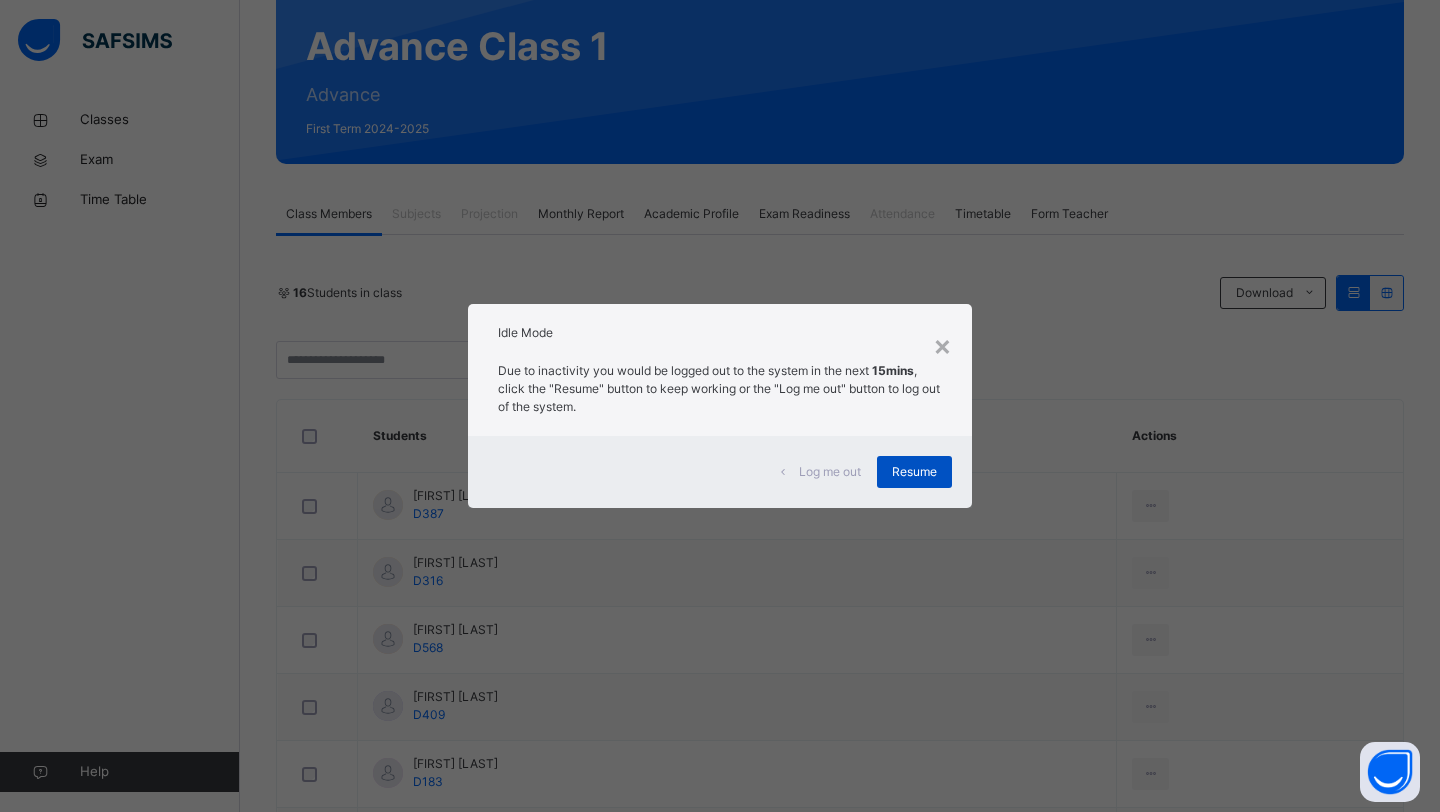 click on "Resume" at bounding box center (914, 472) 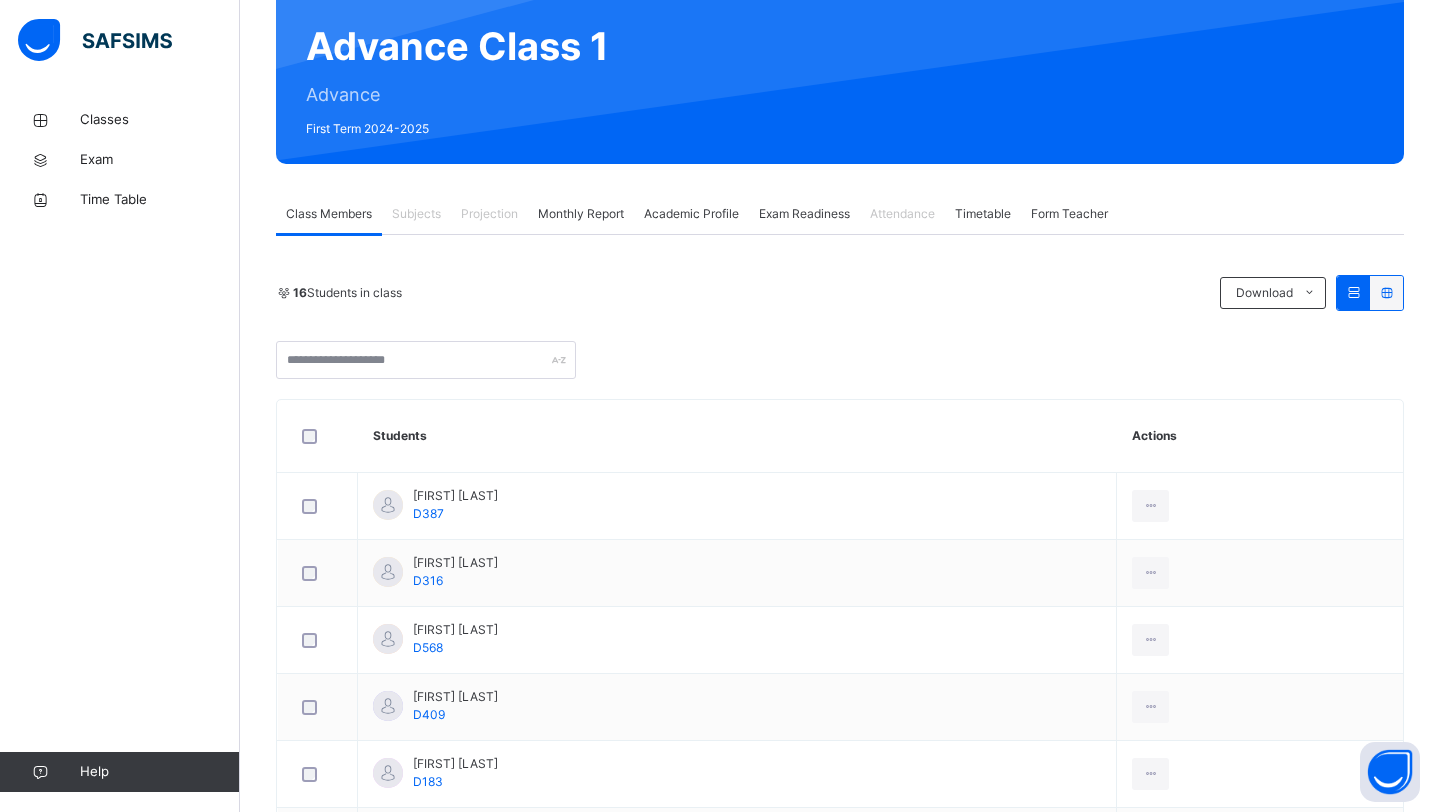 click on "Exam Readiness" at bounding box center (804, 214) 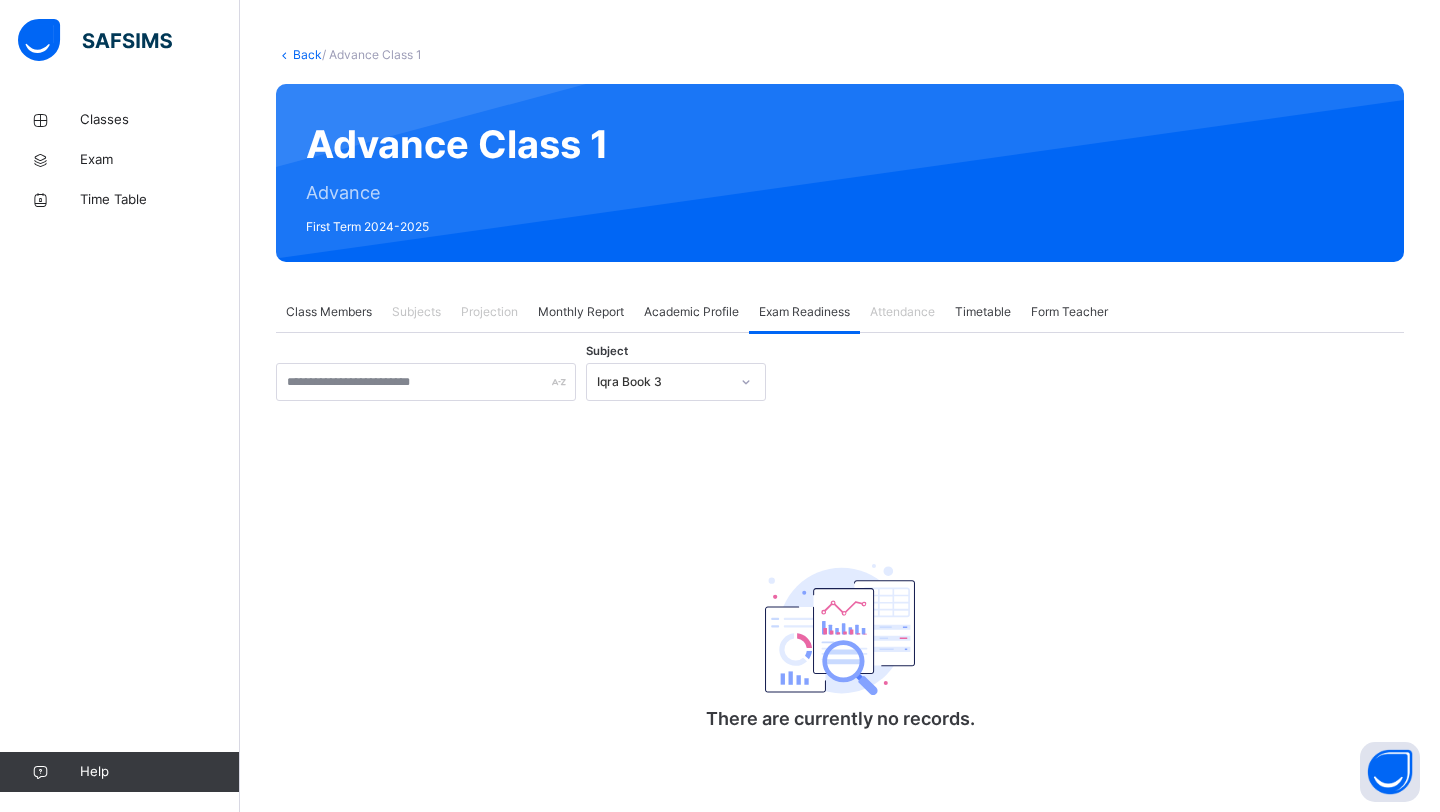 click on "Subject Iqra Book 3 There are currently no records. × Mark as ready for exam Exam to be taken This is  '[FIRST] 's   1st  attempt  on this exam.   Cancel Mark  Not  Ready" at bounding box center (840, 562) 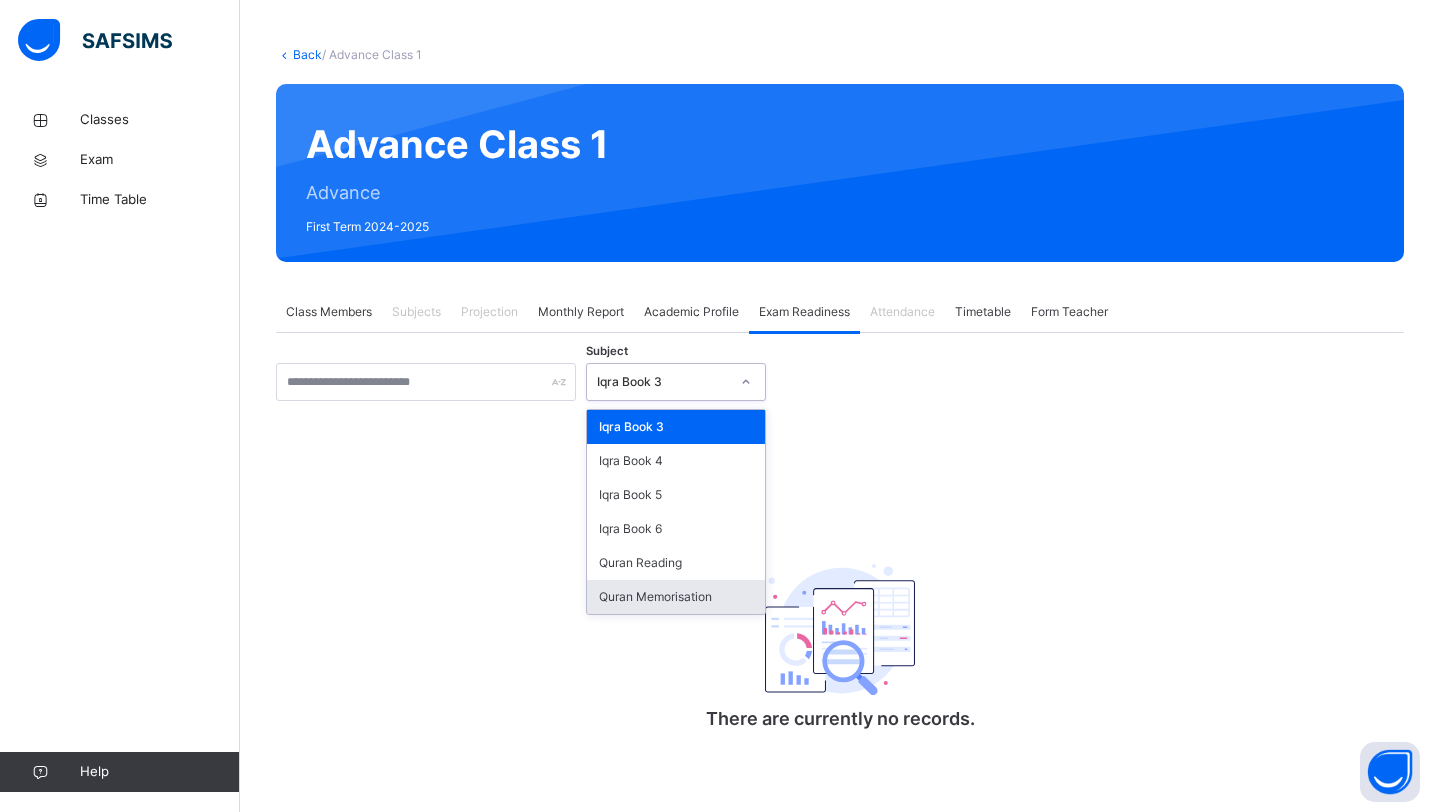 click on "Quran Memorisation" at bounding box center (676, 597) 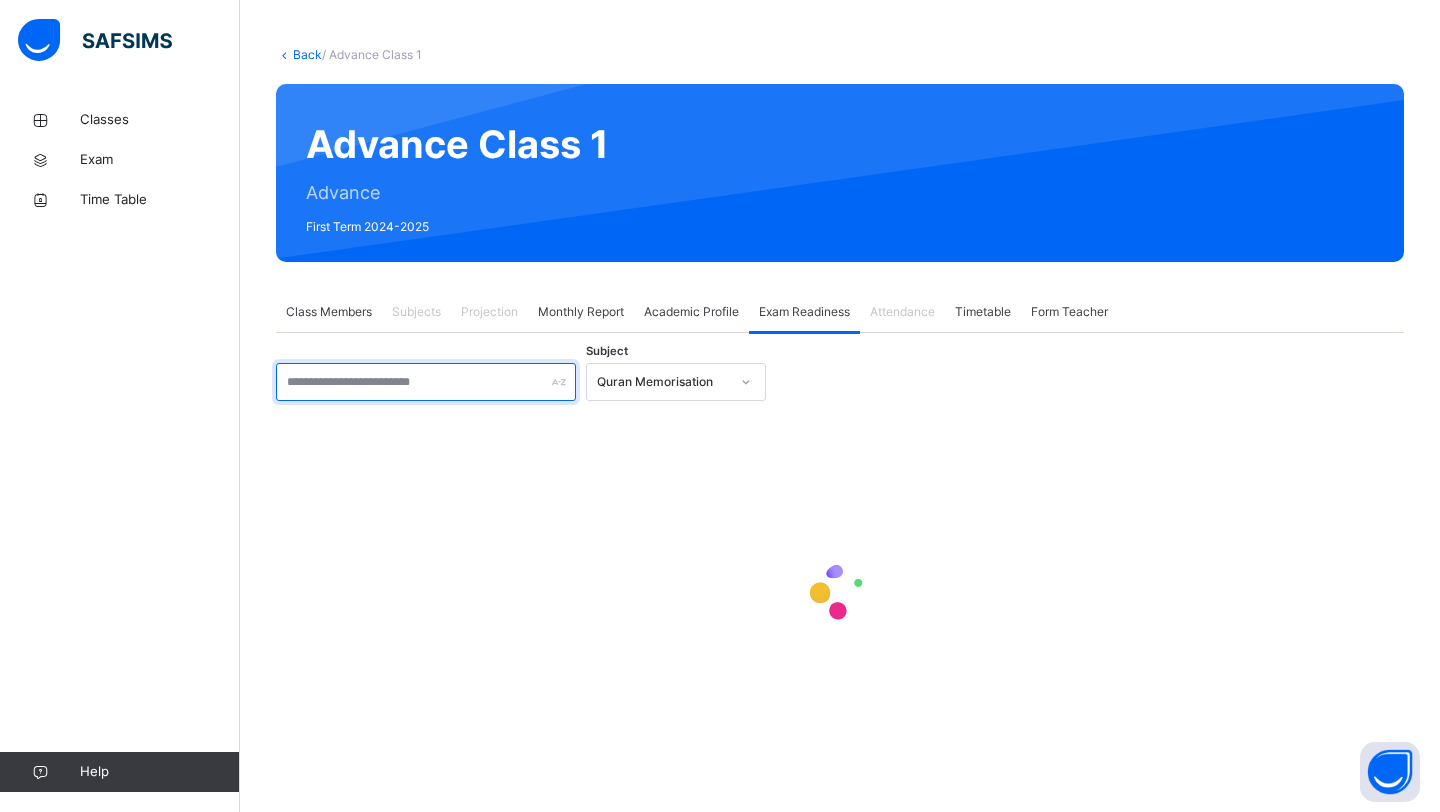 click at bounding box center [426, 382] 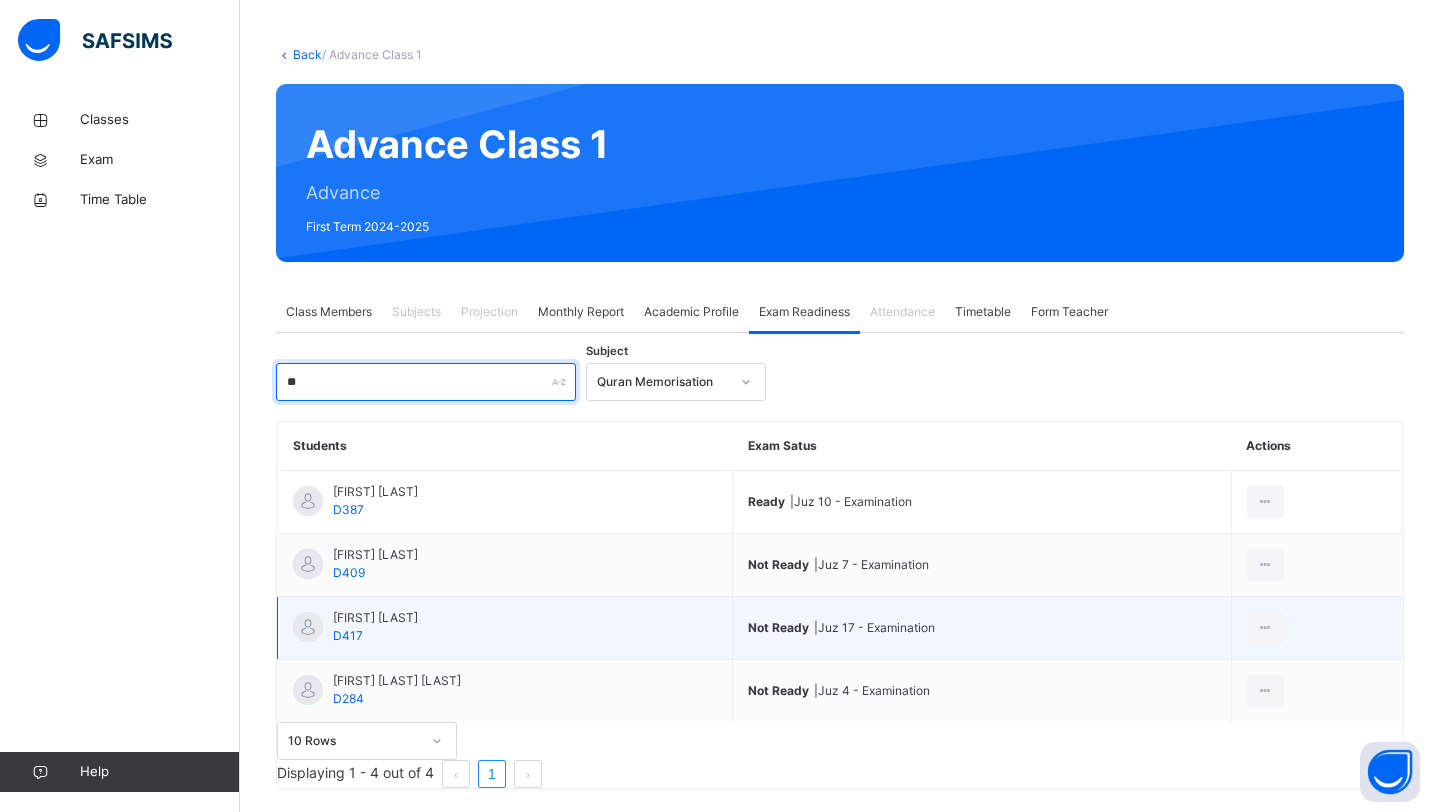 type on "**" 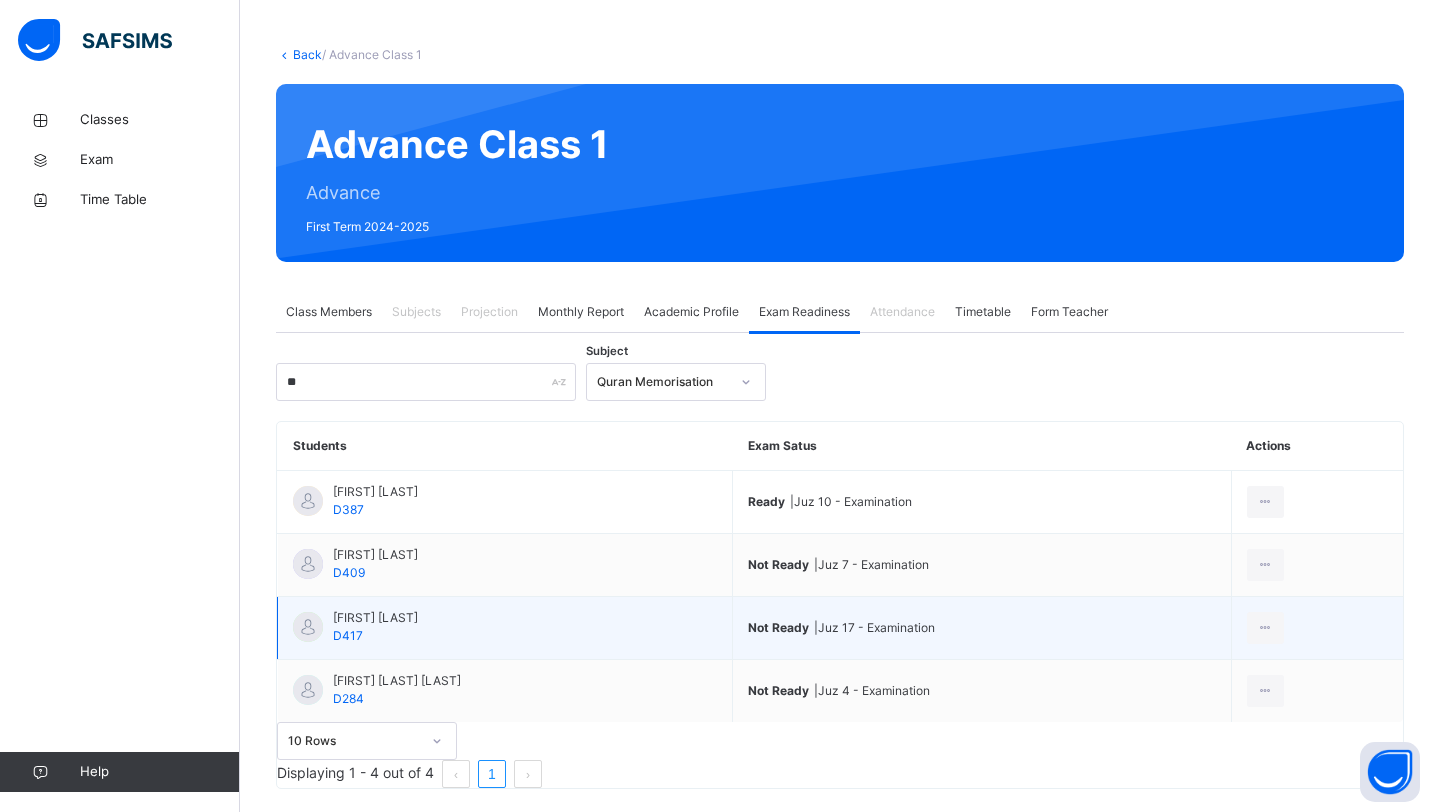 click on "[FIRST] [LAST]" at bounding box center (375, 618) 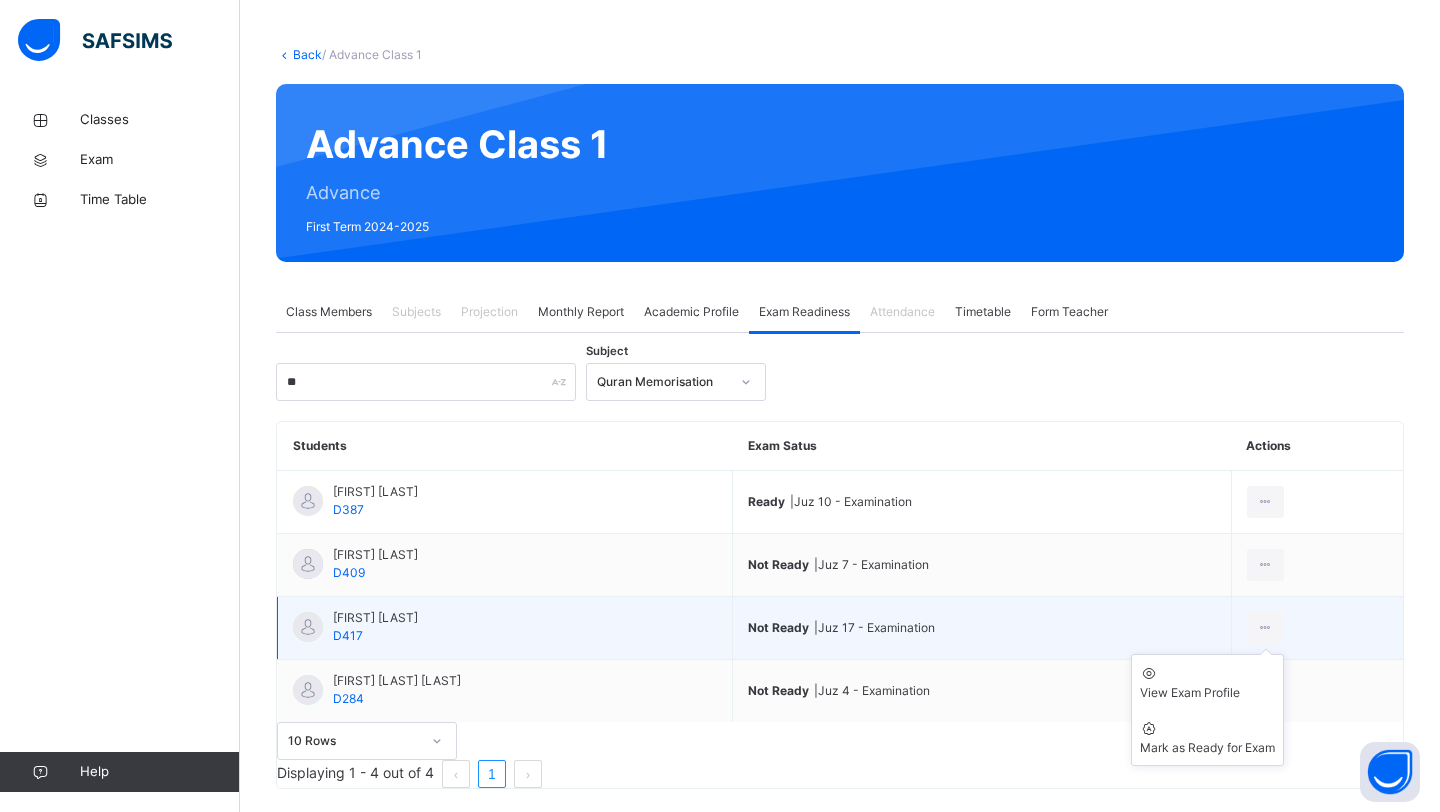 click on "View Exam Profile Mark as  Ready for Exam" at bounding box center (1207, 710) 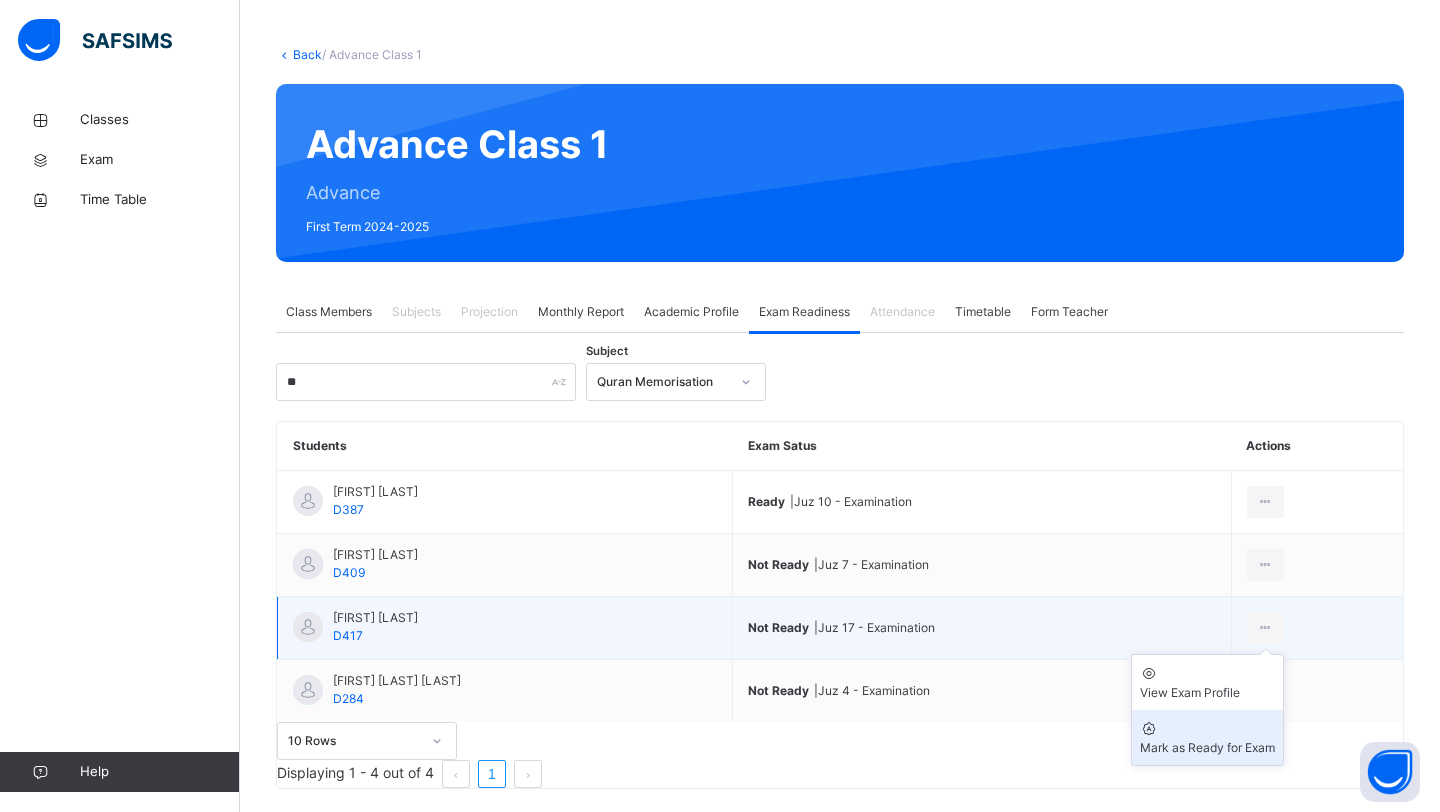 click on "Mark as  Ready for Exam" at bounding box center (1207, 748) 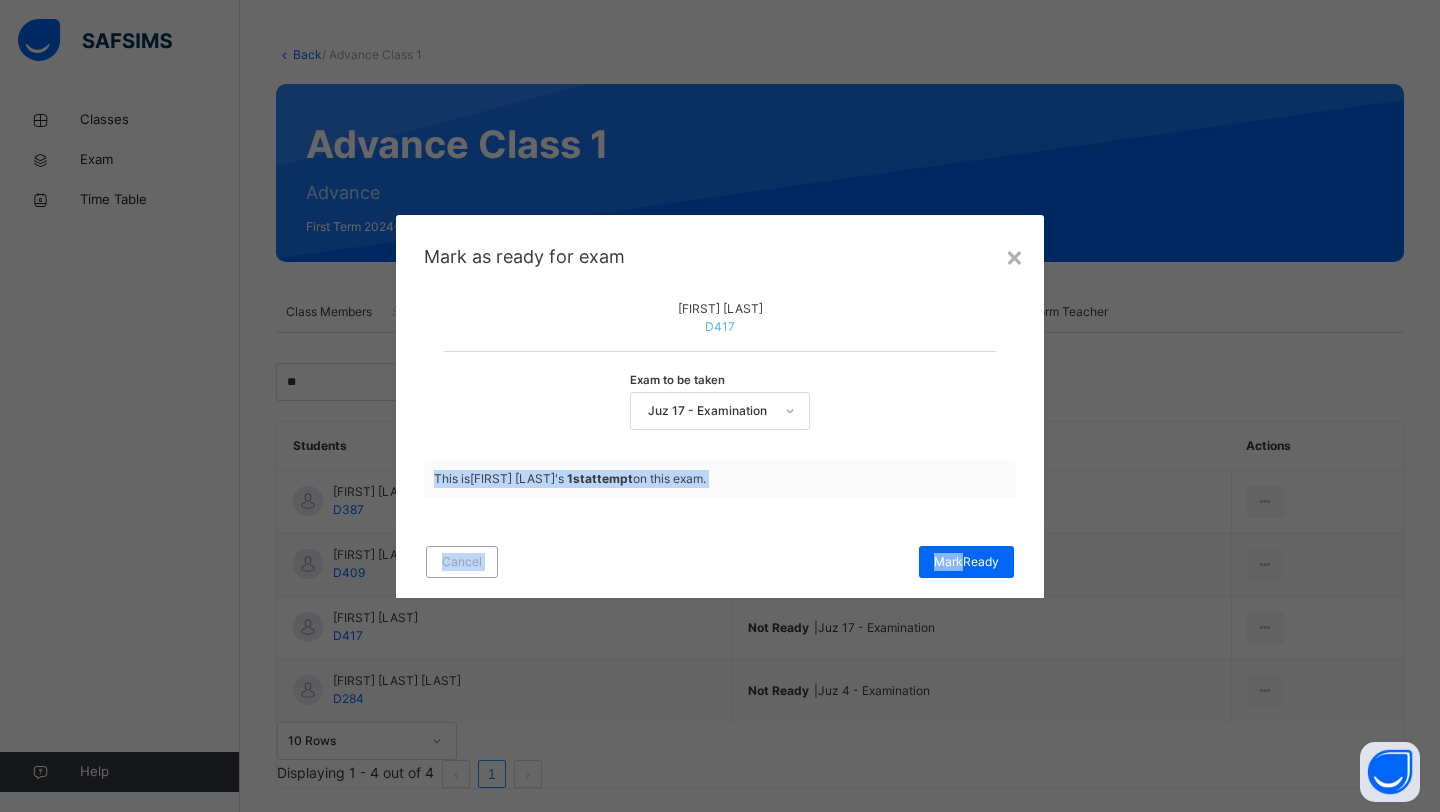 drag, startPoint x: 959, startPoint y: 592, endPoint x: 774, endPoint y: 427, distance: 247.8911 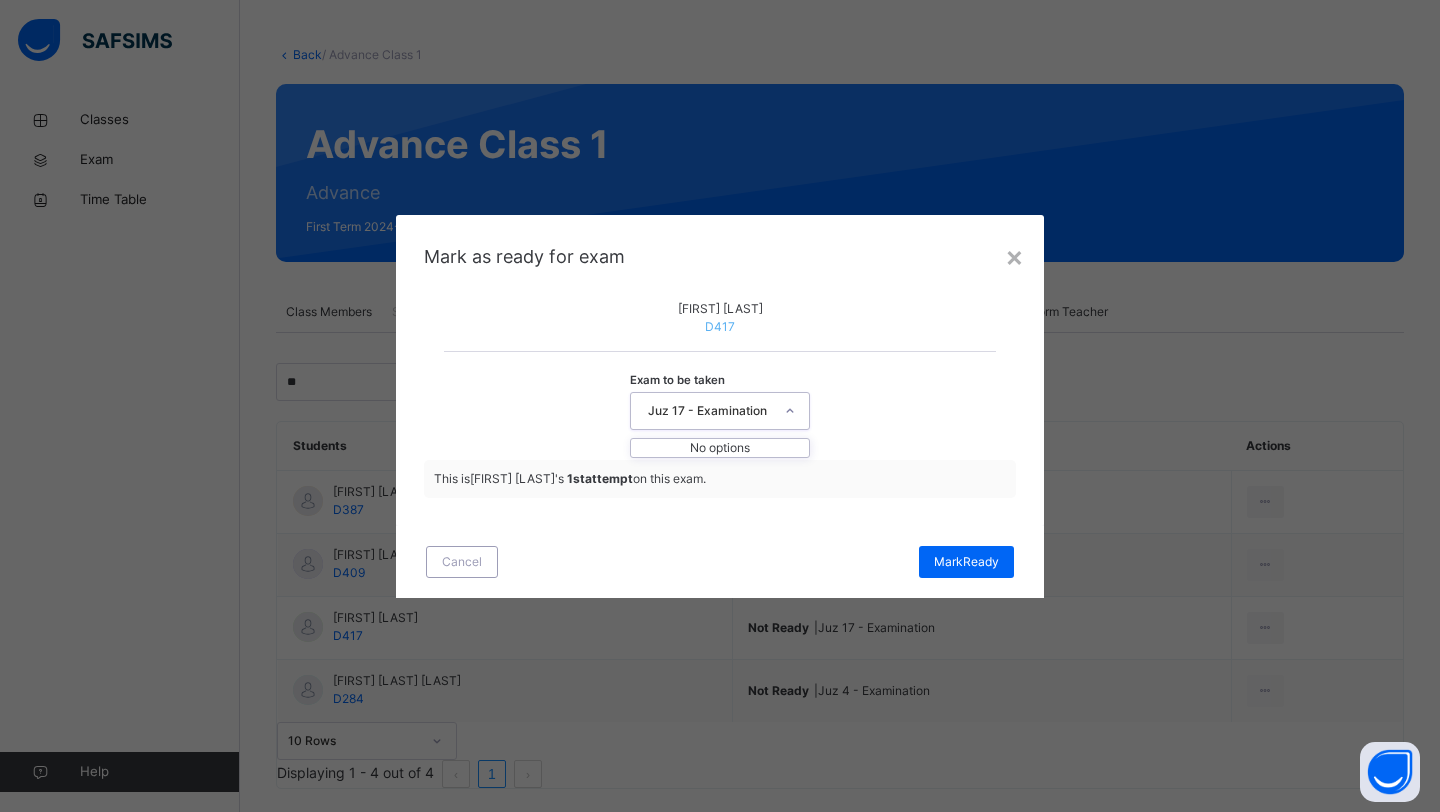 click at bounding box center (790, 411) 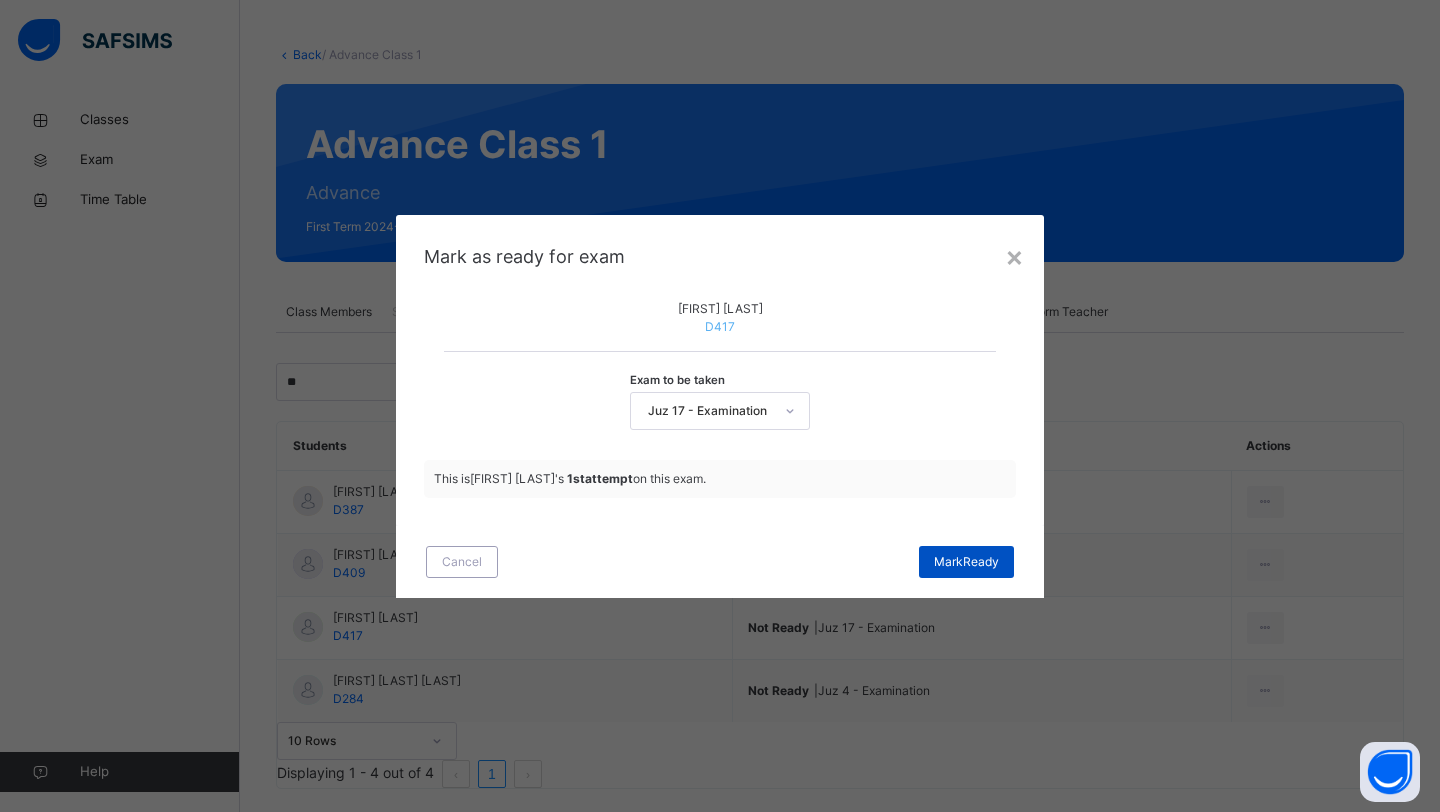 click on "Mark   Ready" at bounding box center (966, 562) 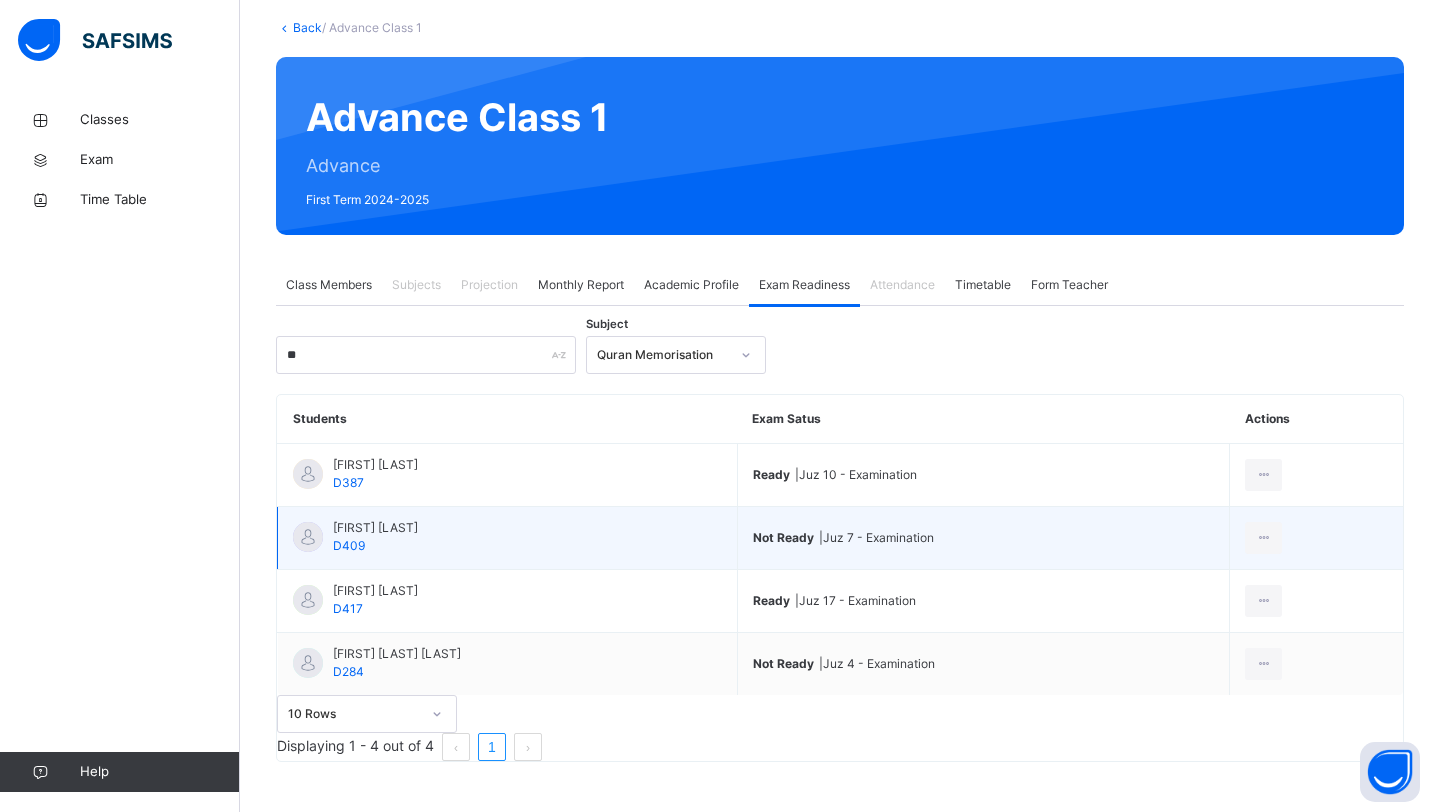 scroll, scrollTop: 133, scrollLeft: 0, axis: vertical 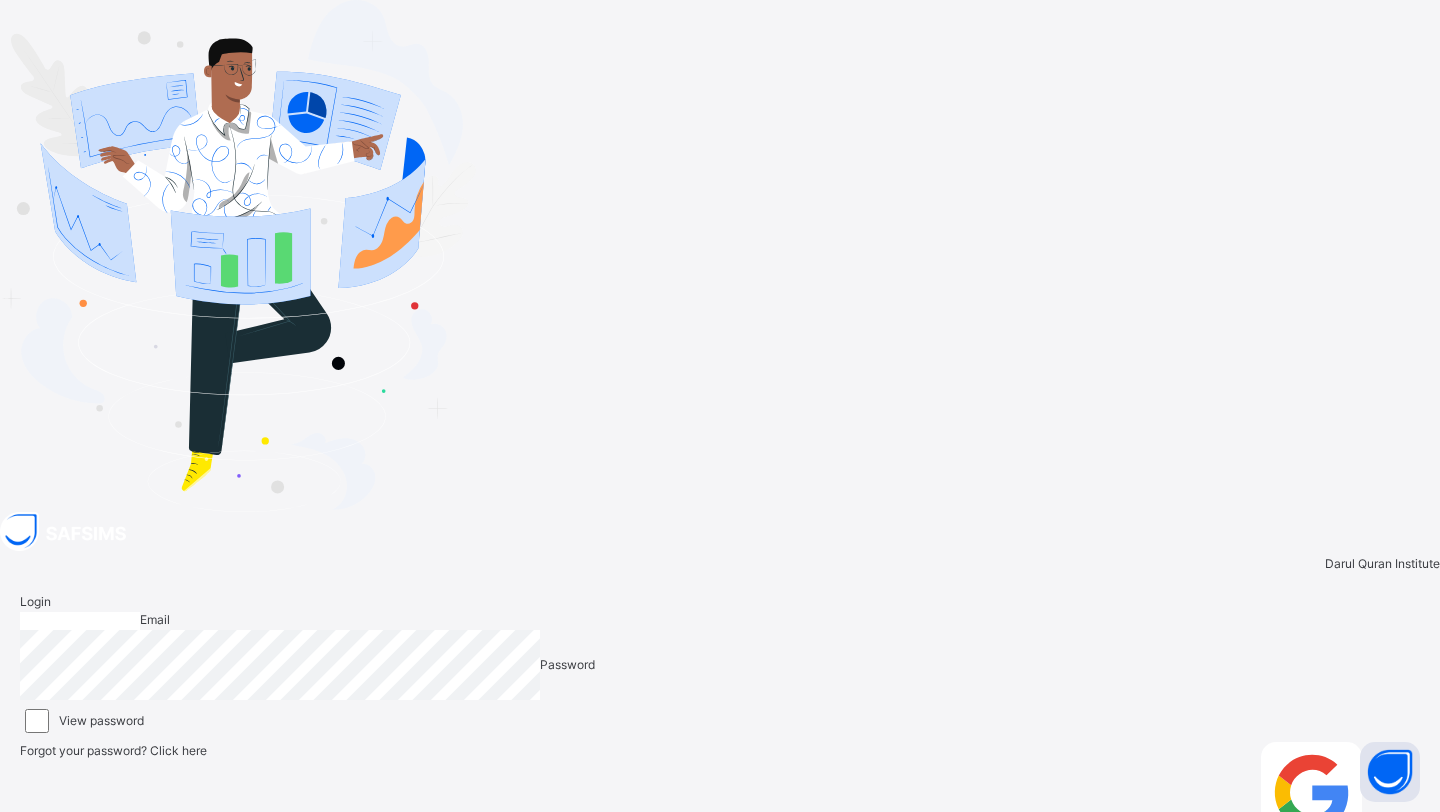 type on "**********" 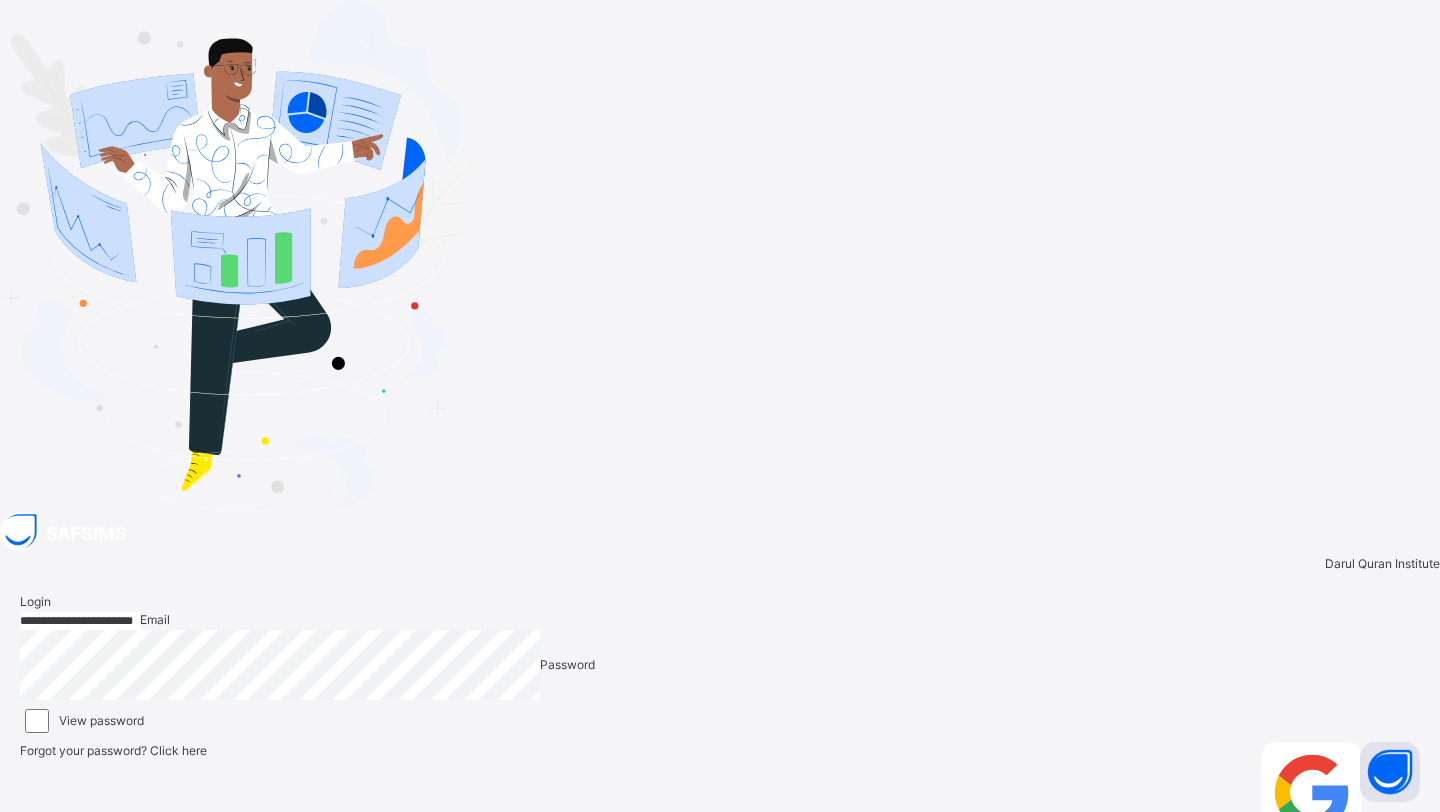 click on "Login" at bounding box center [1387, 750] 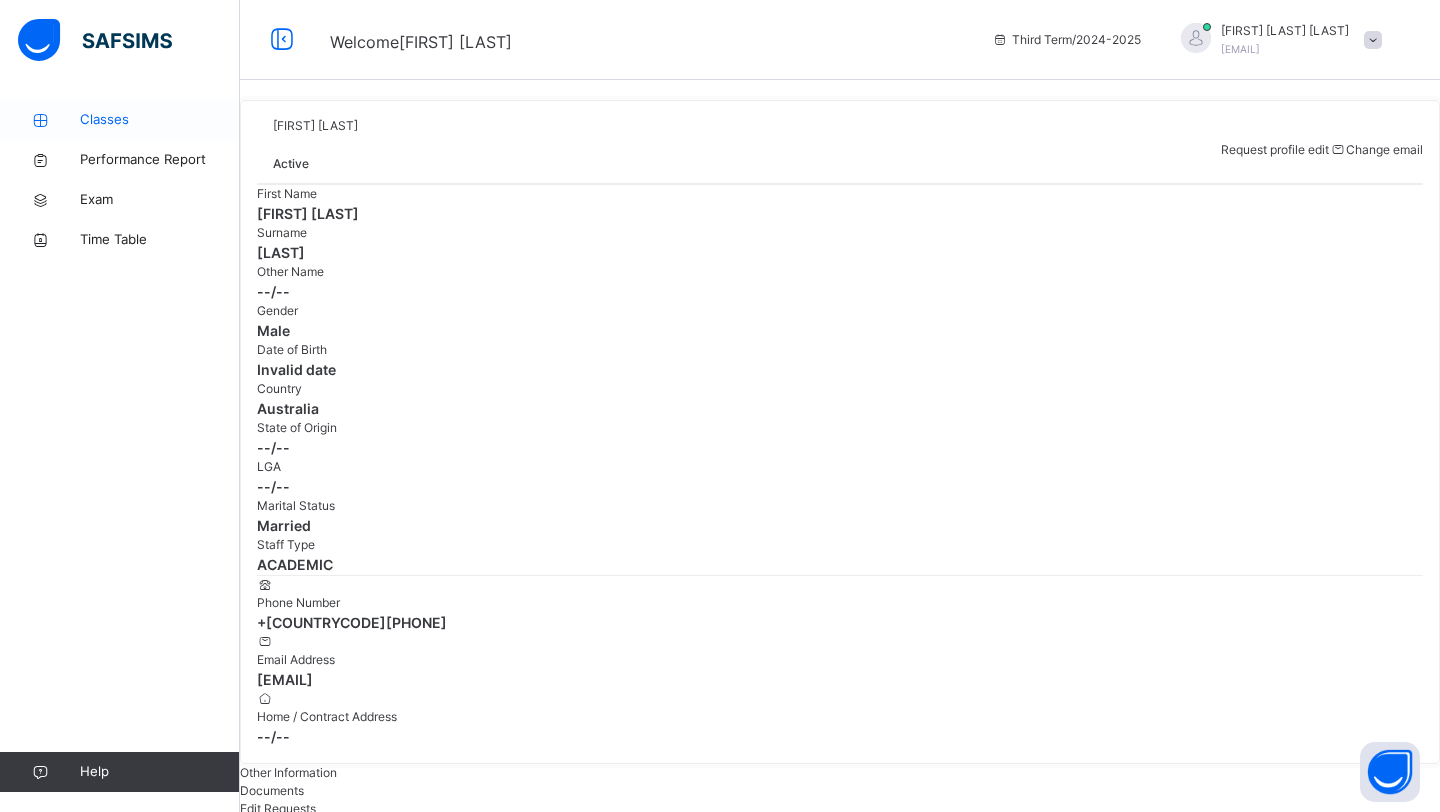 click on "Classes" at bounding box center [120, 120] 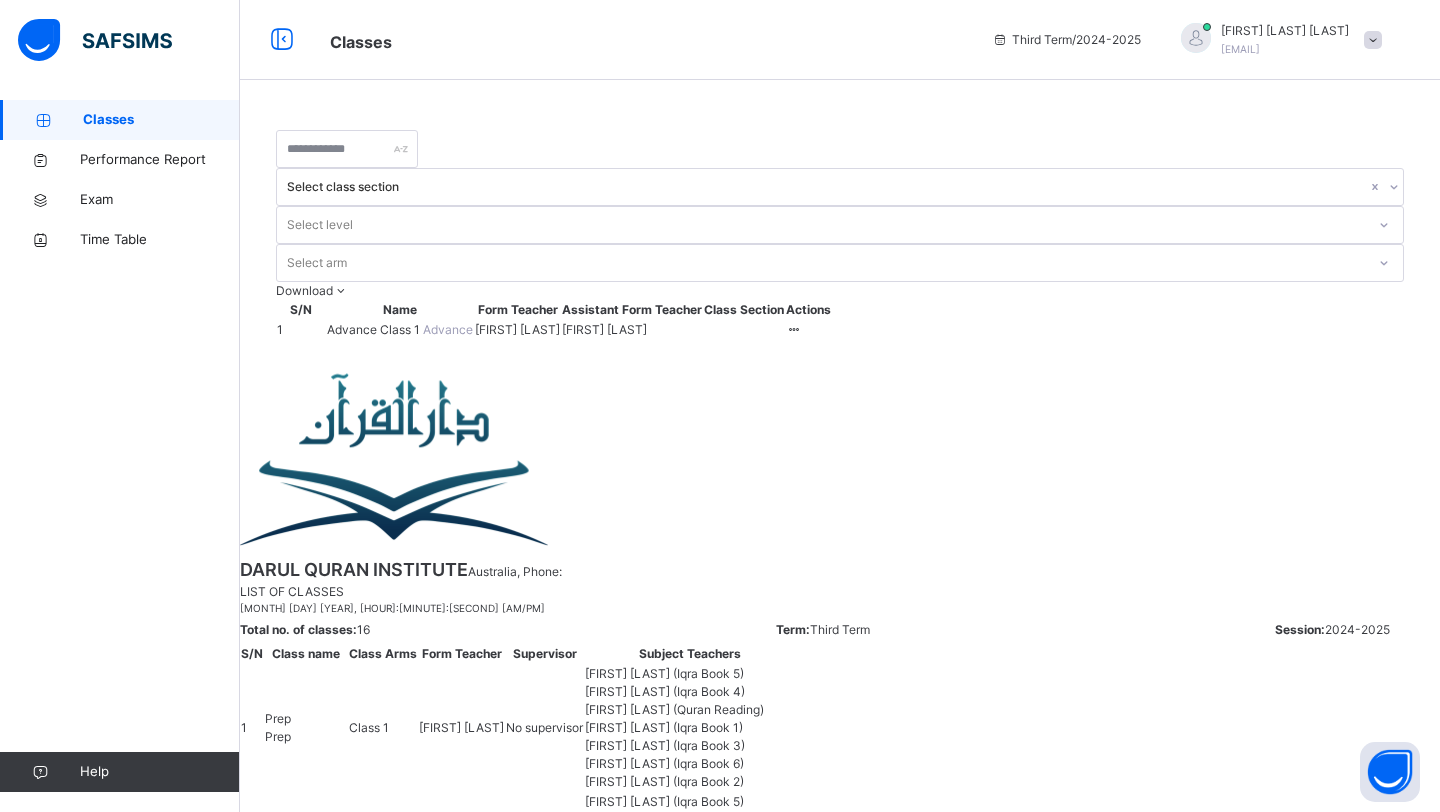 click on "Advance   Class 1" at bounding box center [375, 329] 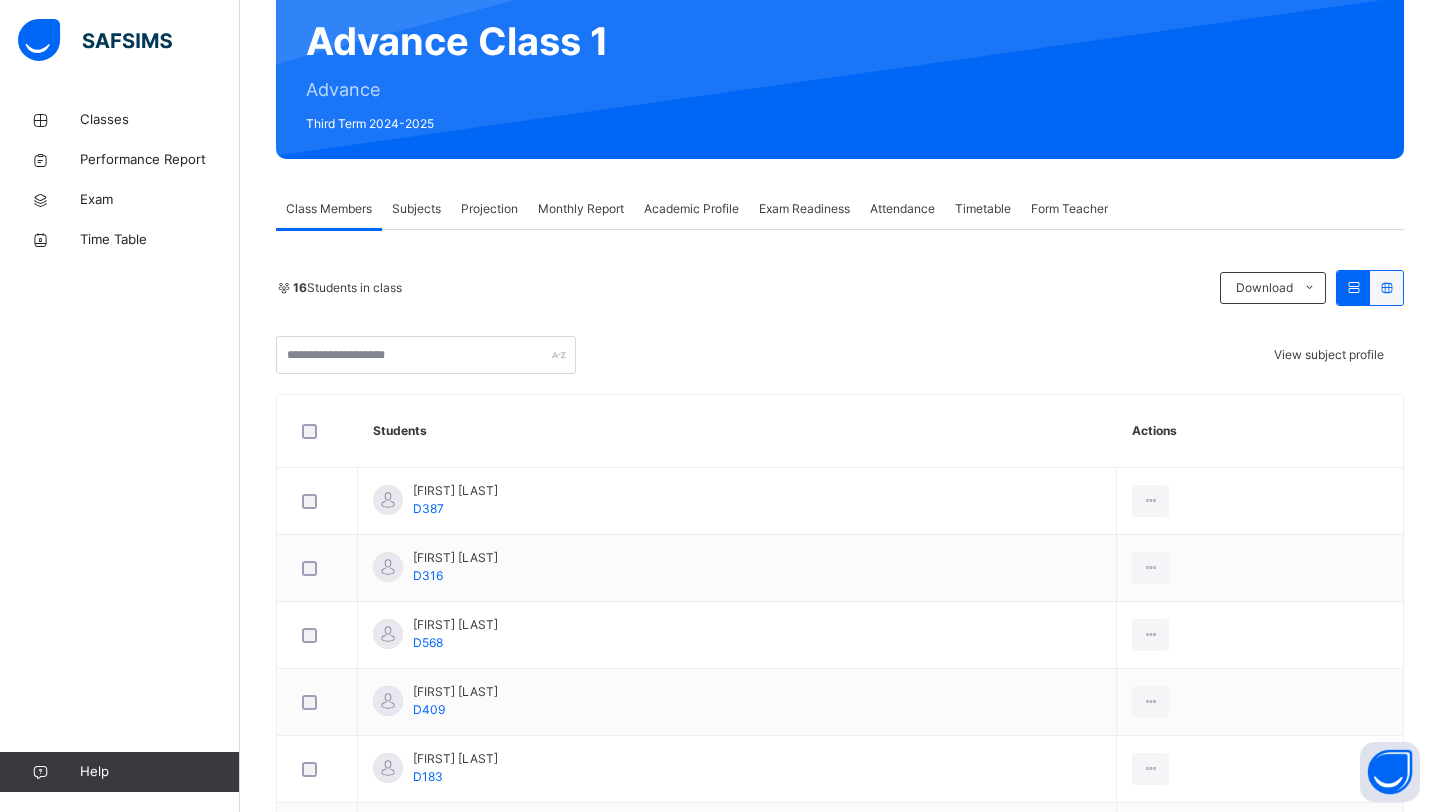 click on "Exam Readiness" at bounding box center [804, 209] 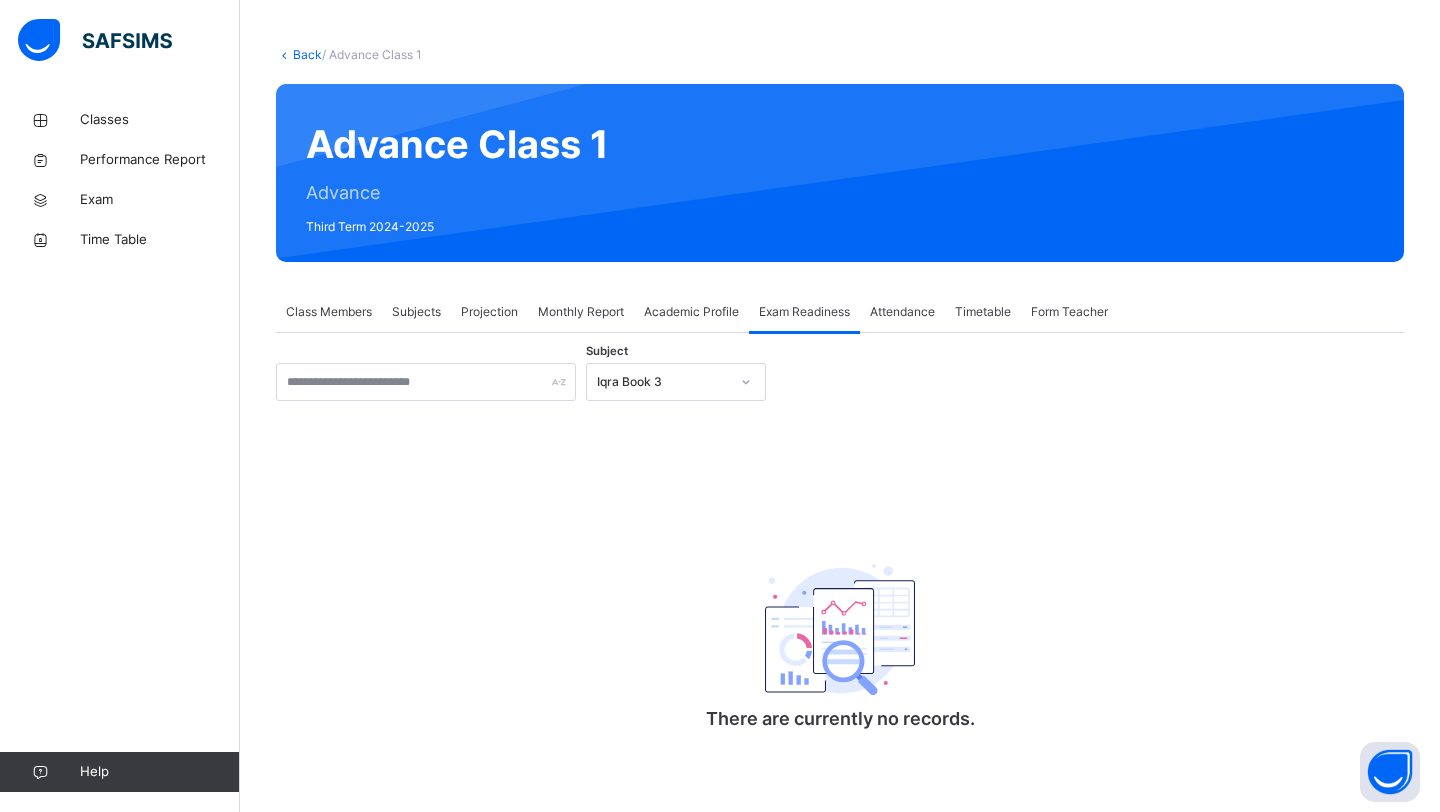 click on "Iqra Book 3" at bounding box center [663, 382] 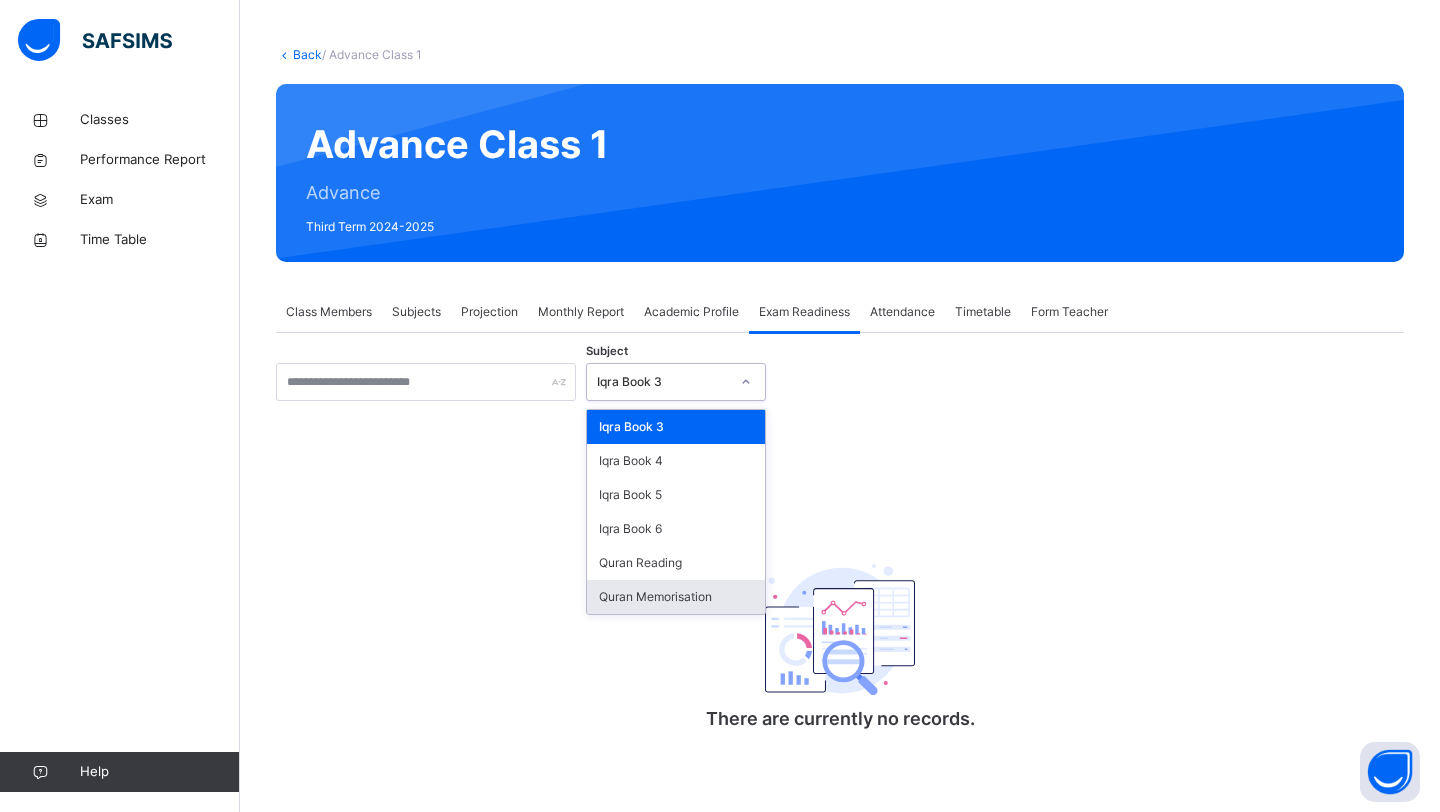 click on "Quran Memorisation" at bounding box center [676, 597] 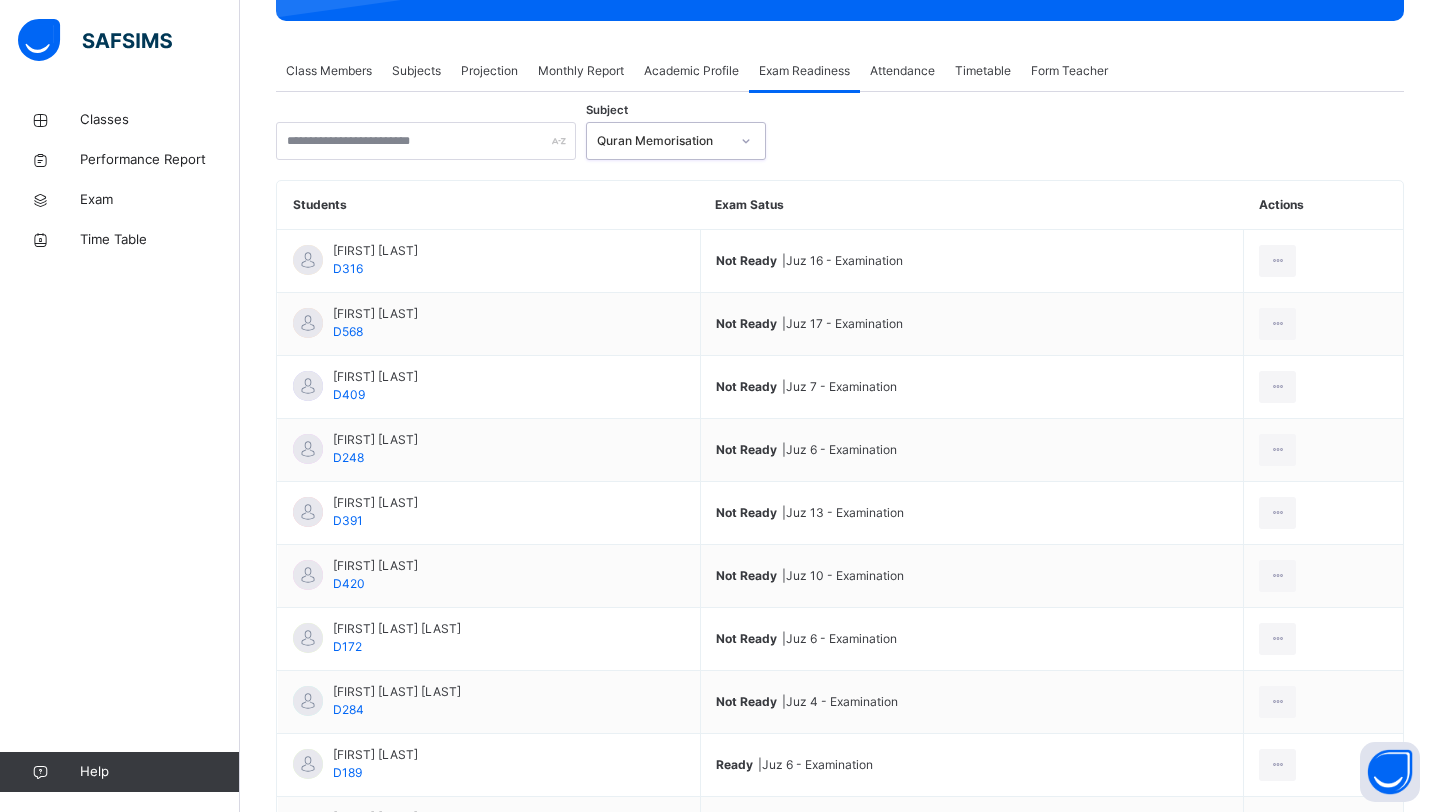 scroll, scrollTop: 513, scrollLeft: 0, axis: vertical 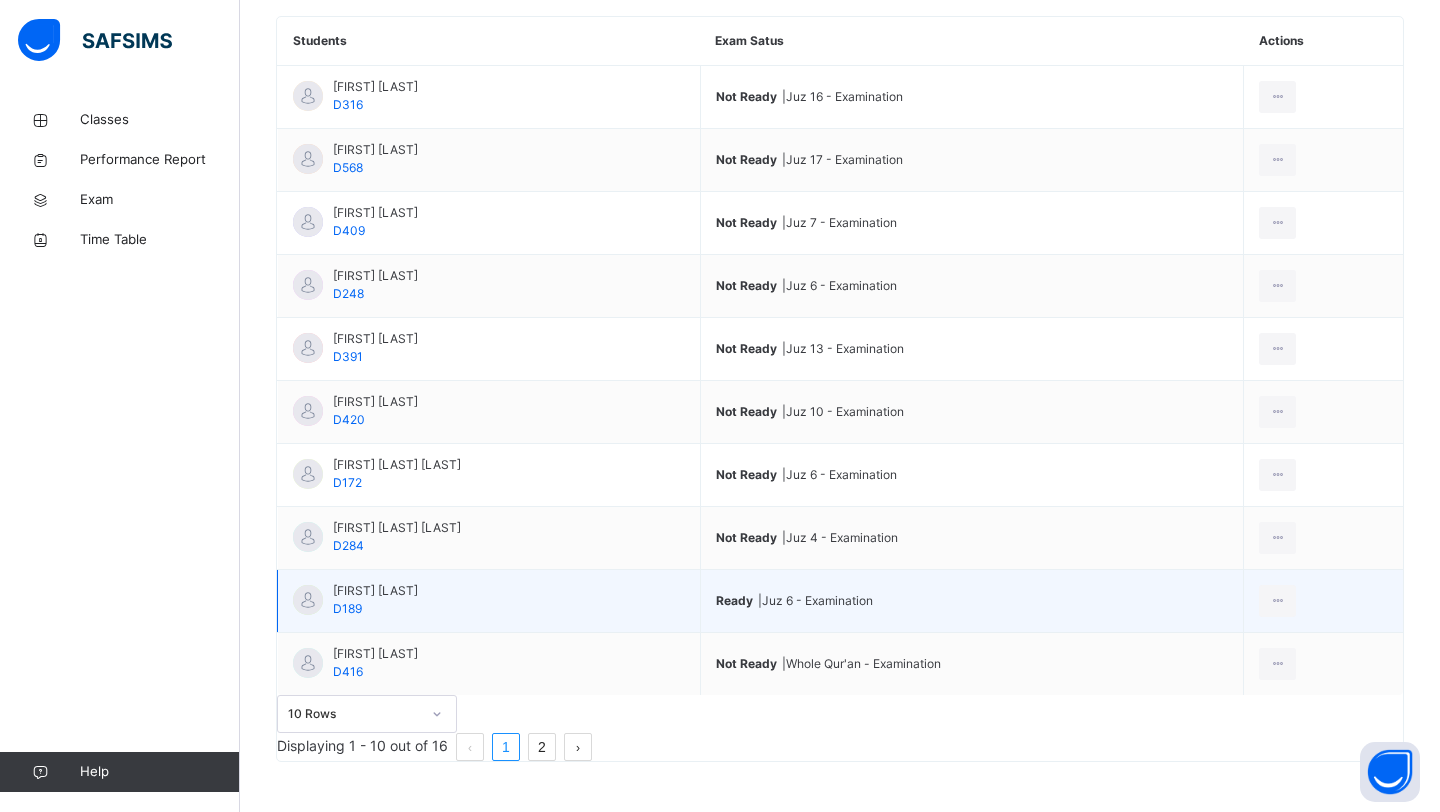 click on "[FIRST] [LAST]" at bounding box center [375, 591] 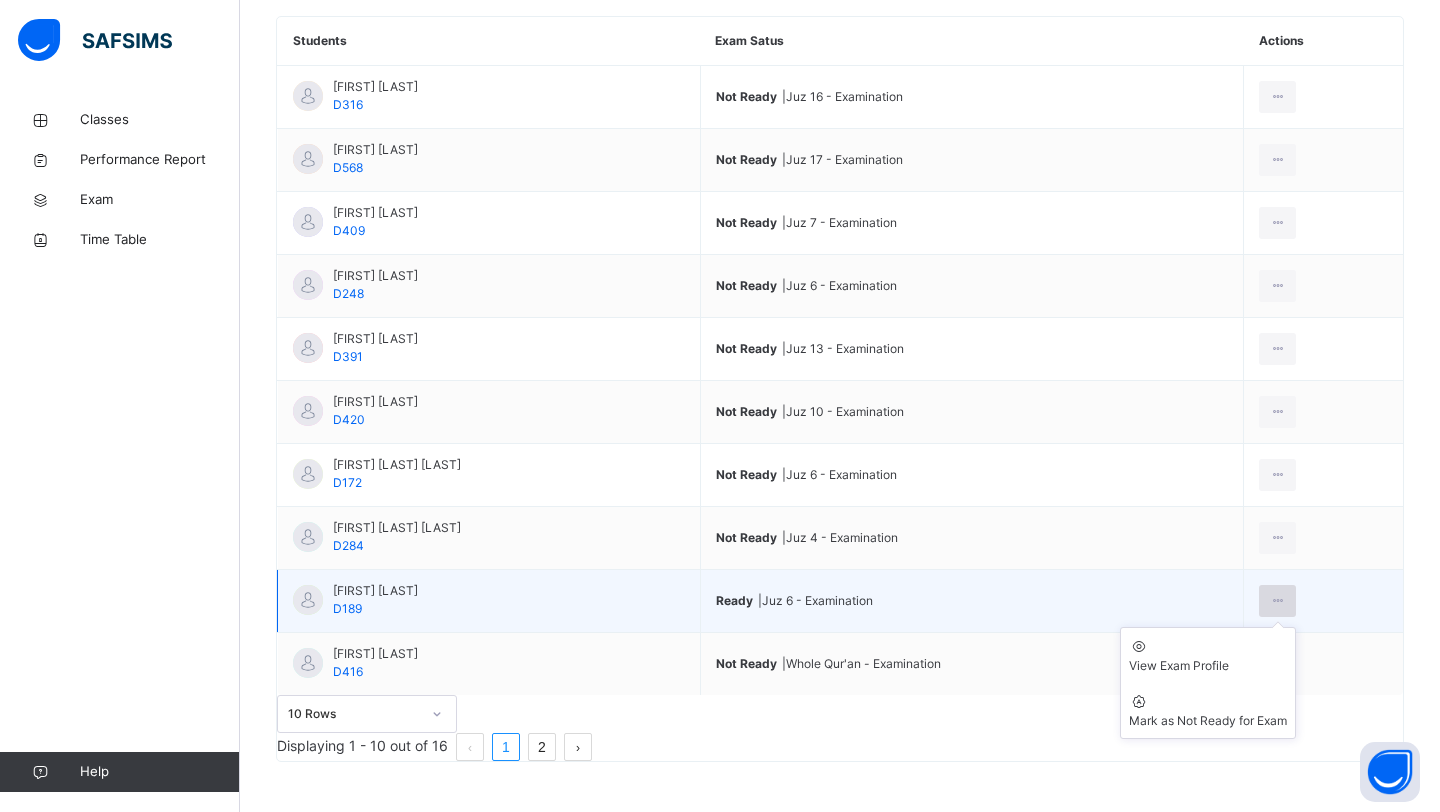 click at bounding box center (1277, 601) 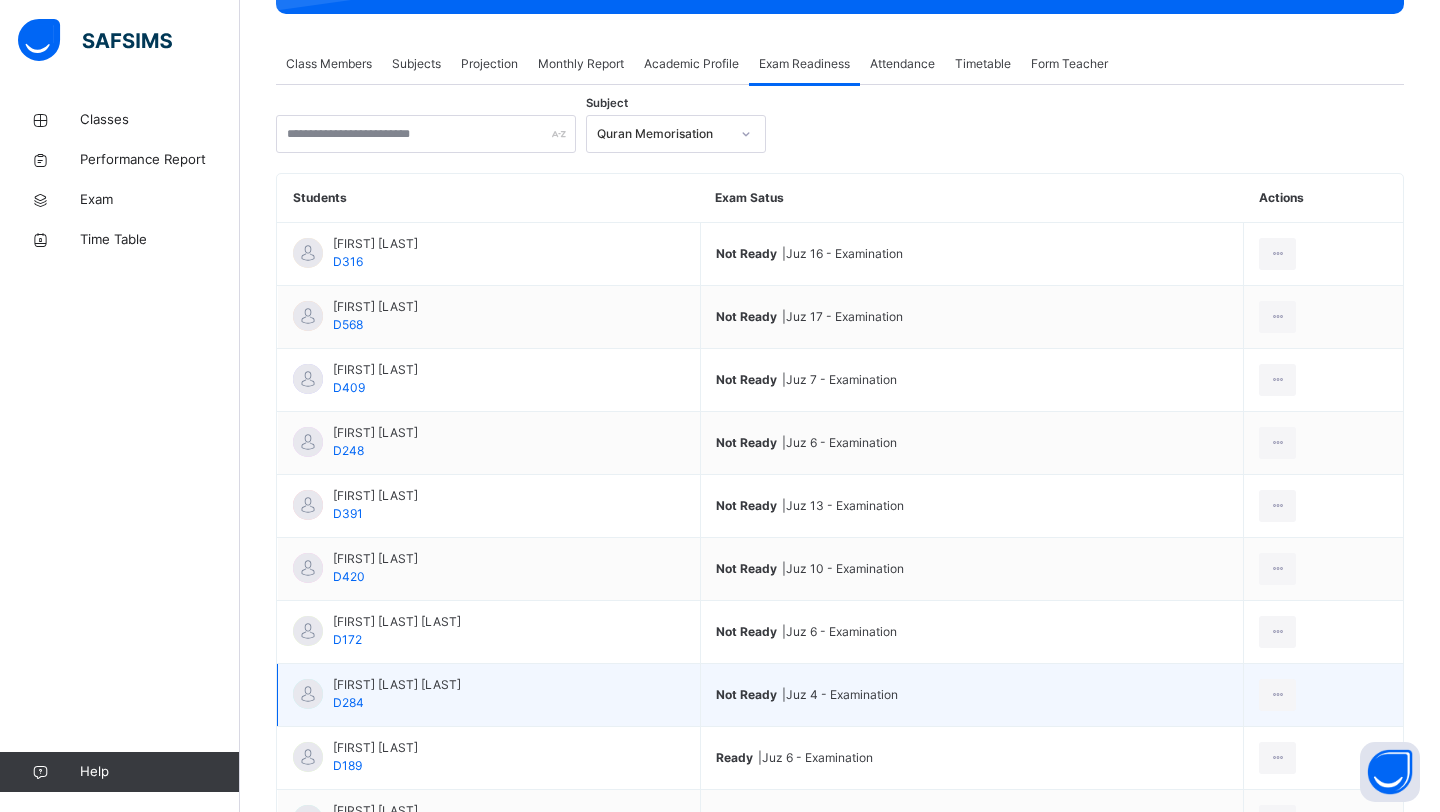 scroll, scrollTop: 0, scrollLeft: 0, axis: both 